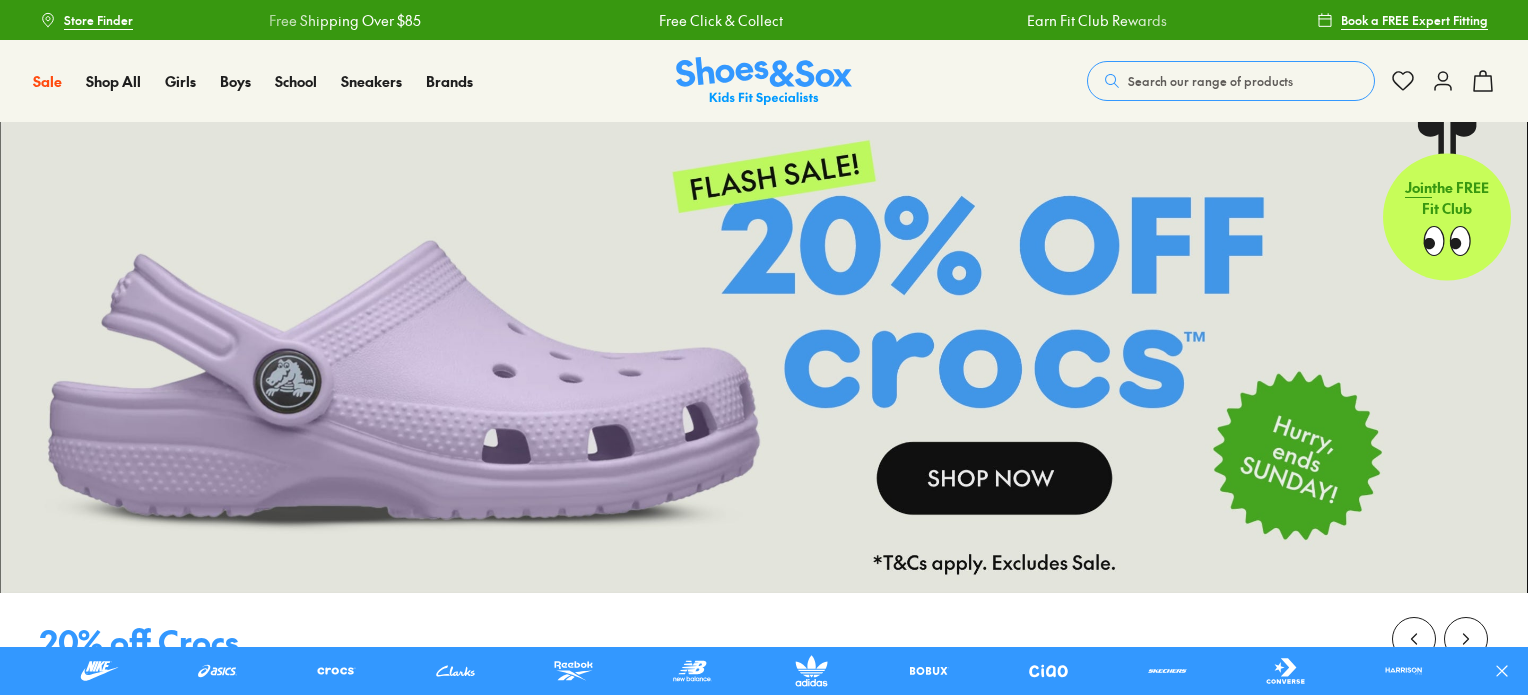 scroll, scrollTop: 0, scrollLeft: 0, axis: both 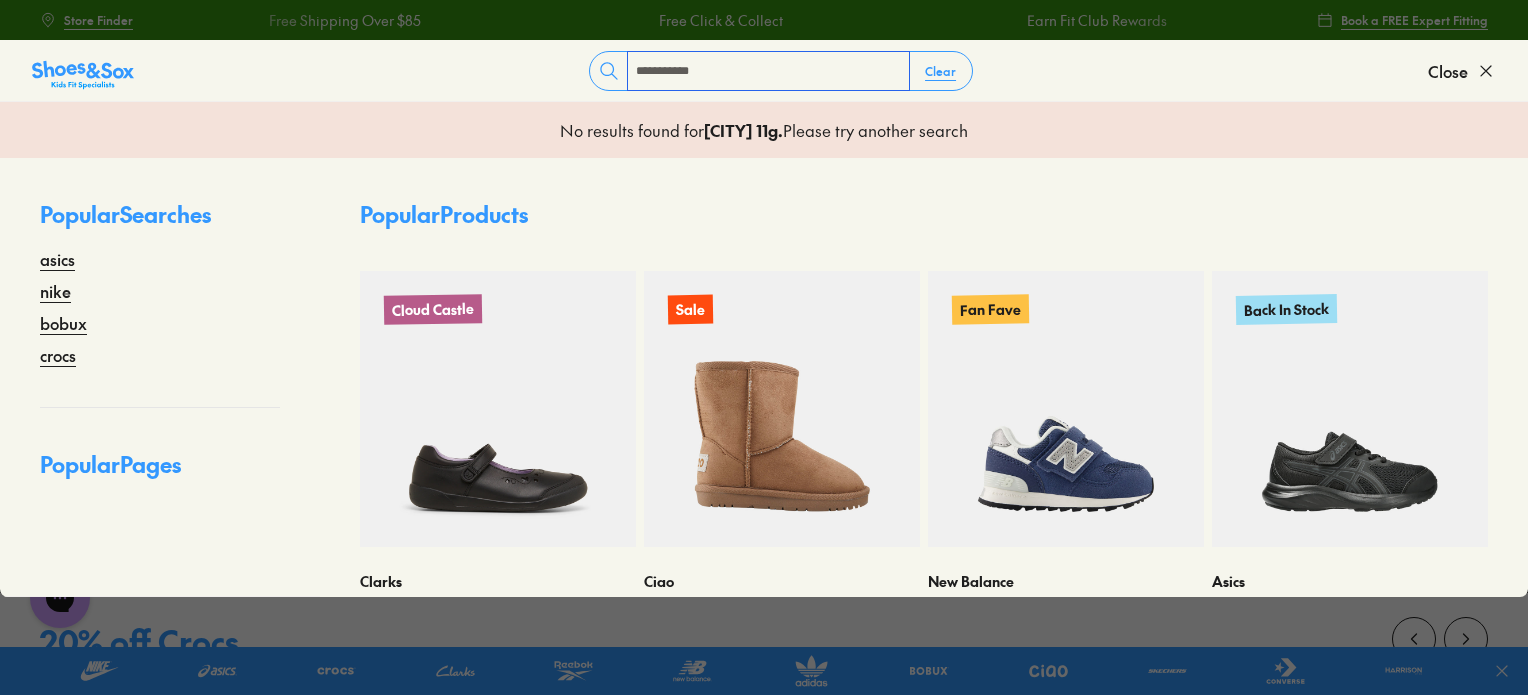 type on "**********" 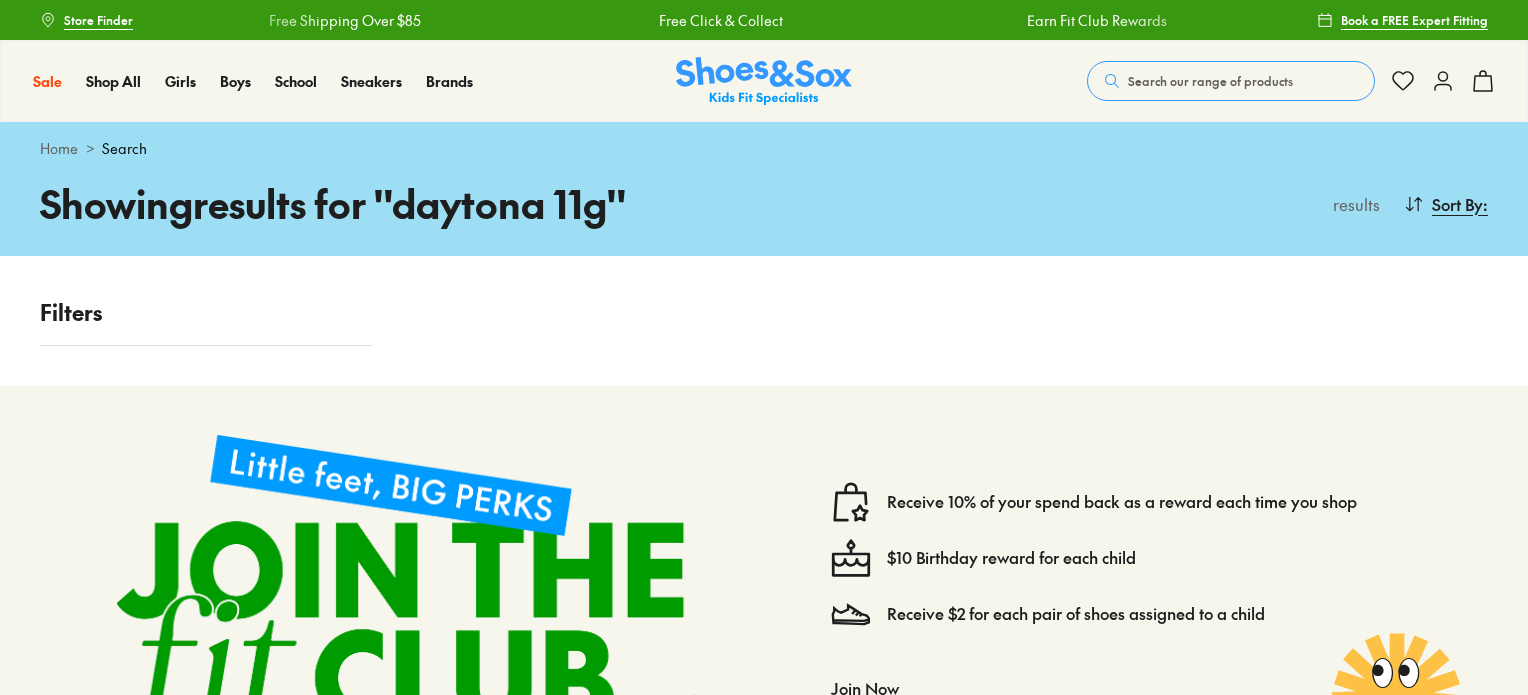 scroll, scrollTop: 0, scrollLeft: 0, axis: both 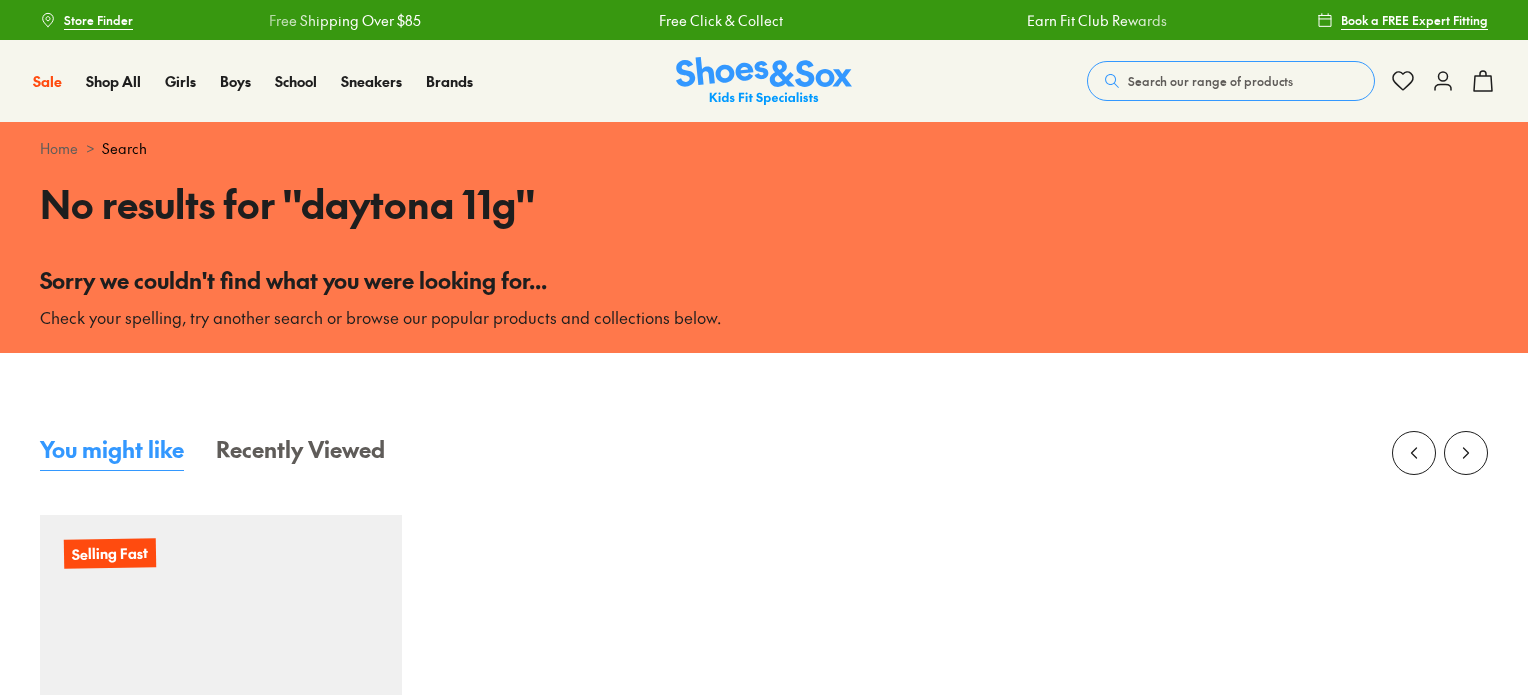 click on "Search our range of products" at bounding box center [1210, 81] 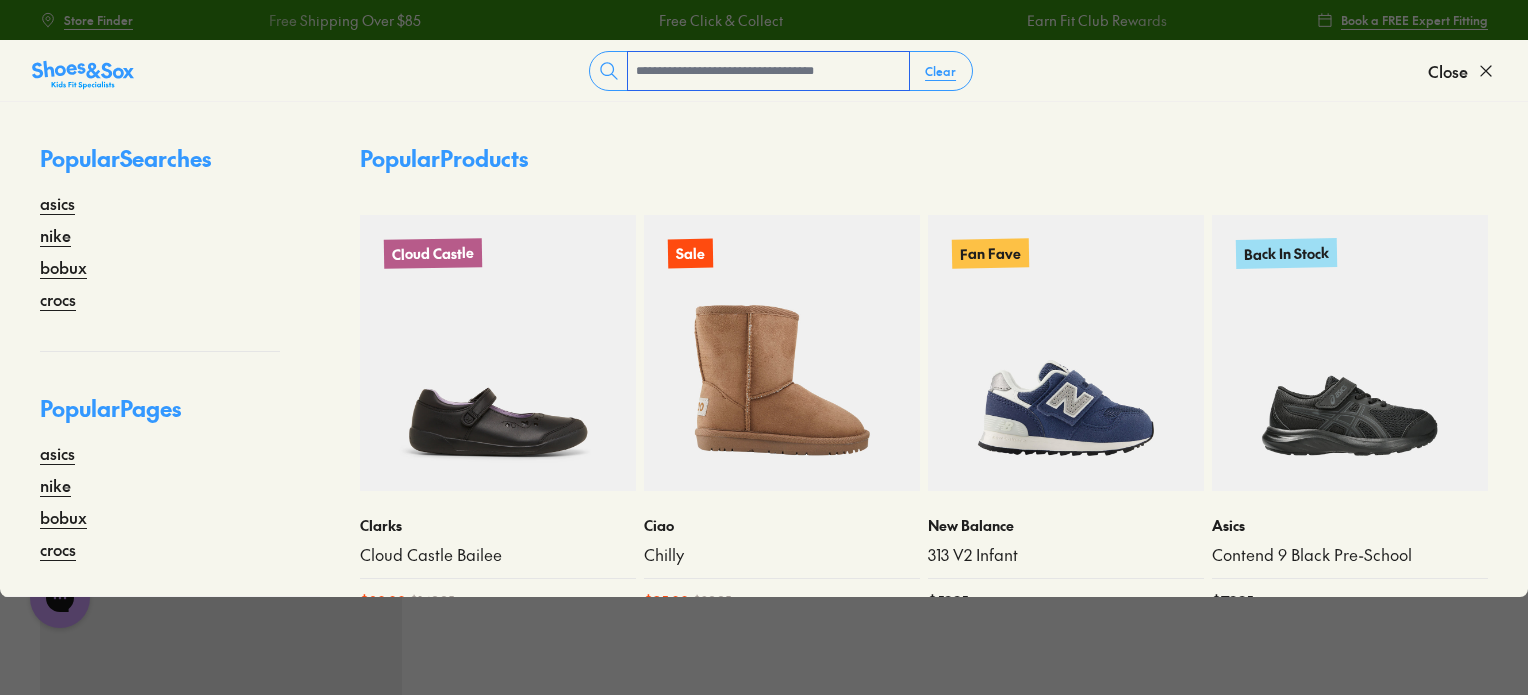 scroll, scrollTop: 0, scrollLeft: 0, axis: both 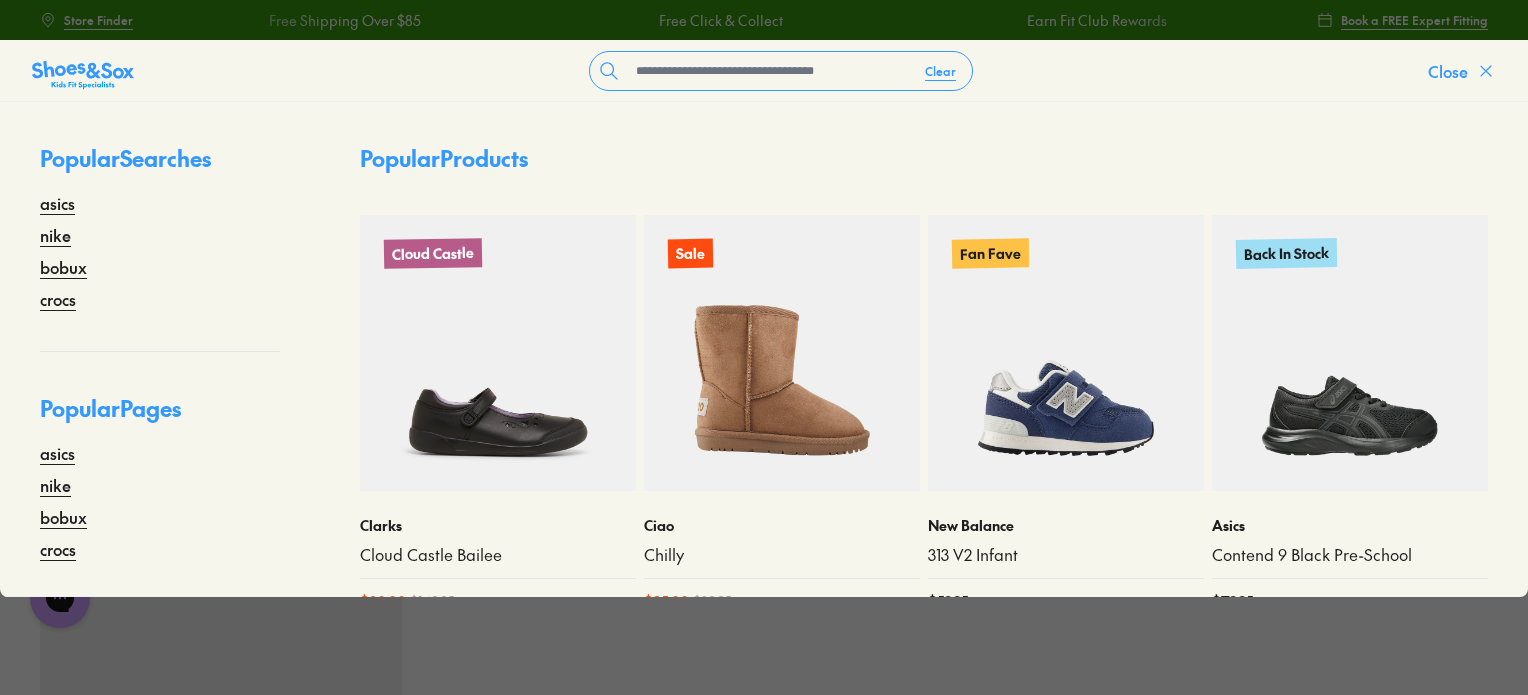 click on "Close" at bounding box center (1448, 71) 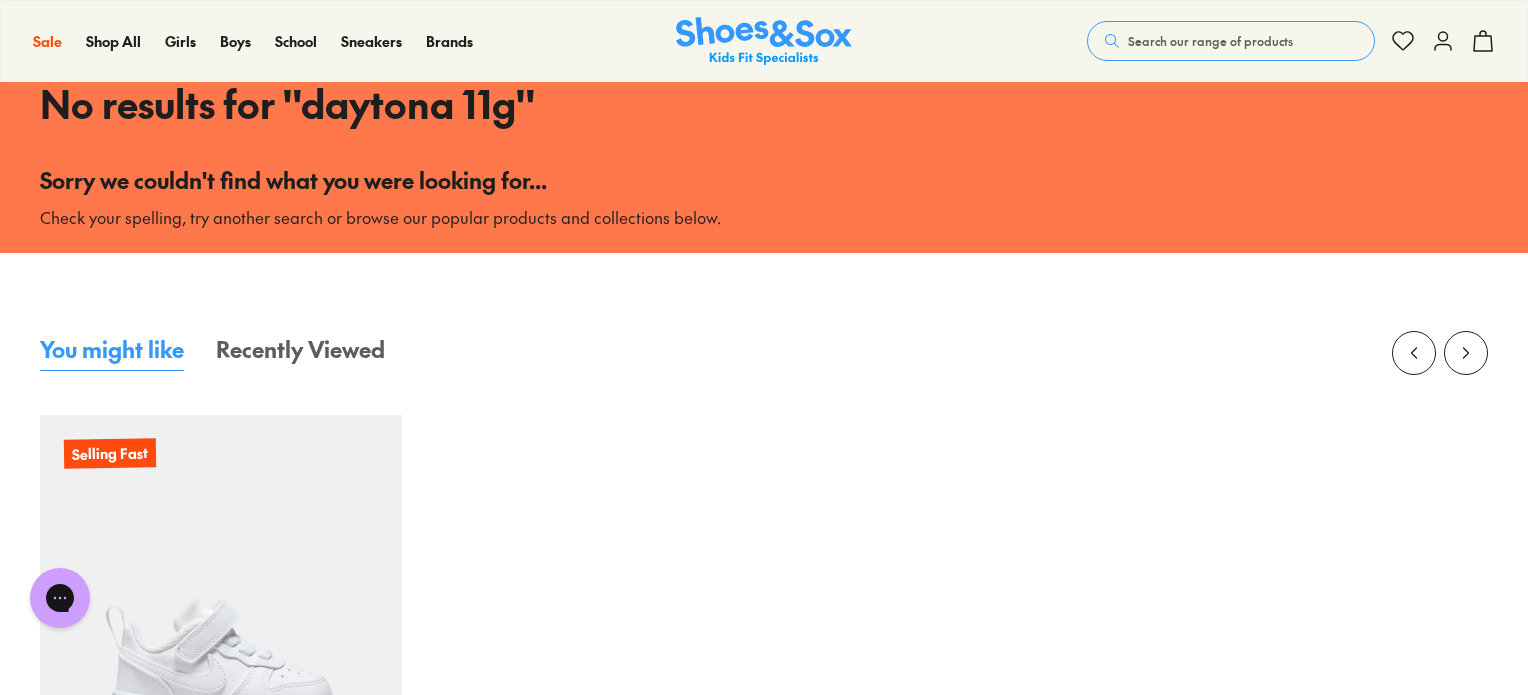 click on "Recently Viewed" at bounding box center (300, 352) 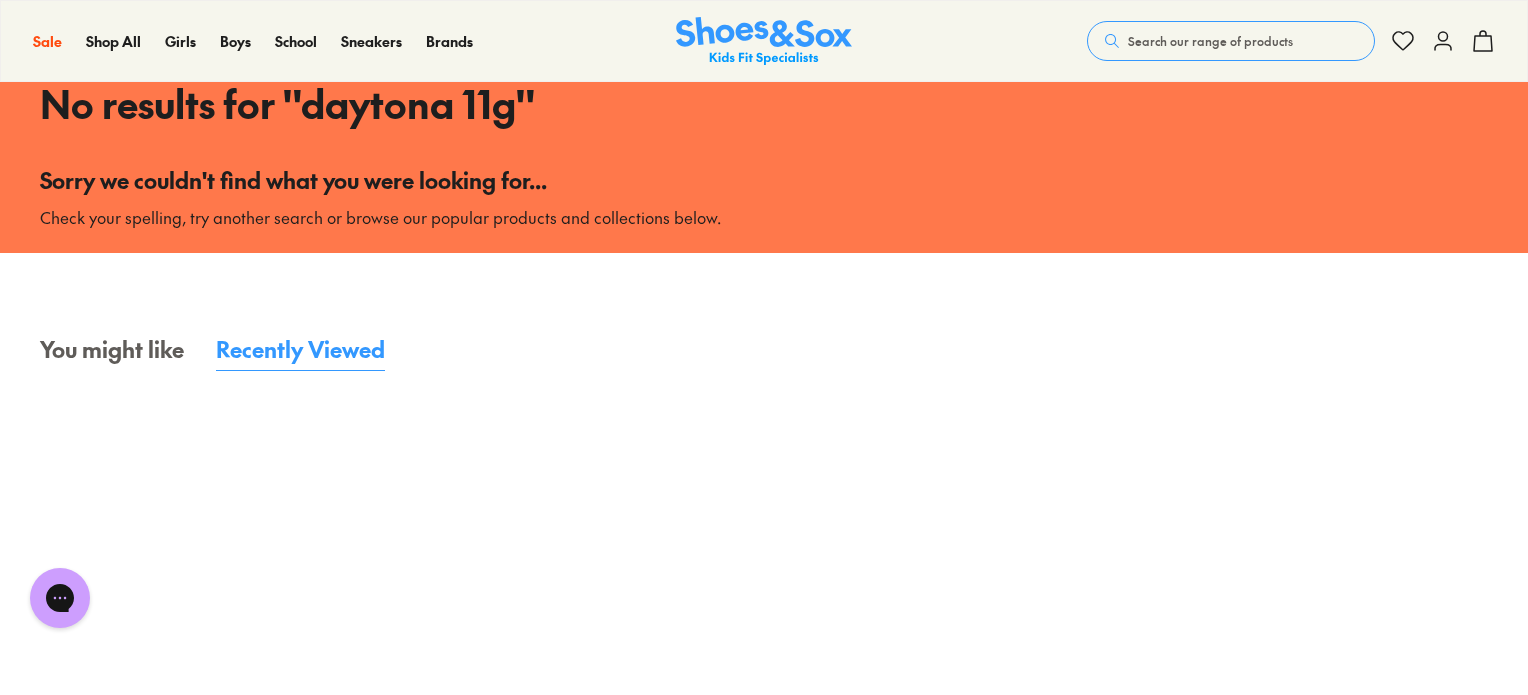 click on "You might like" at bounding box center [112, 352] 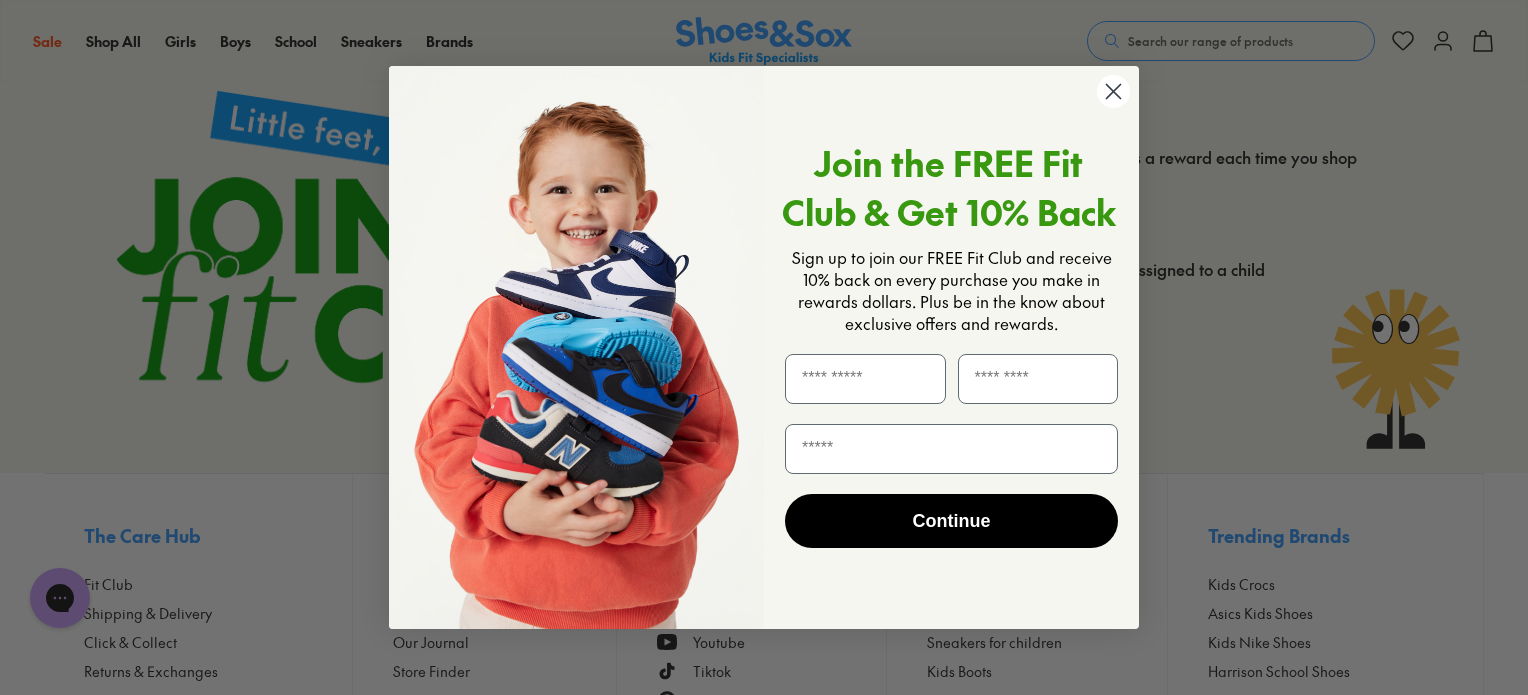 scroll, scrollTop: 1400, scrollLeft: 0, axis: vertical 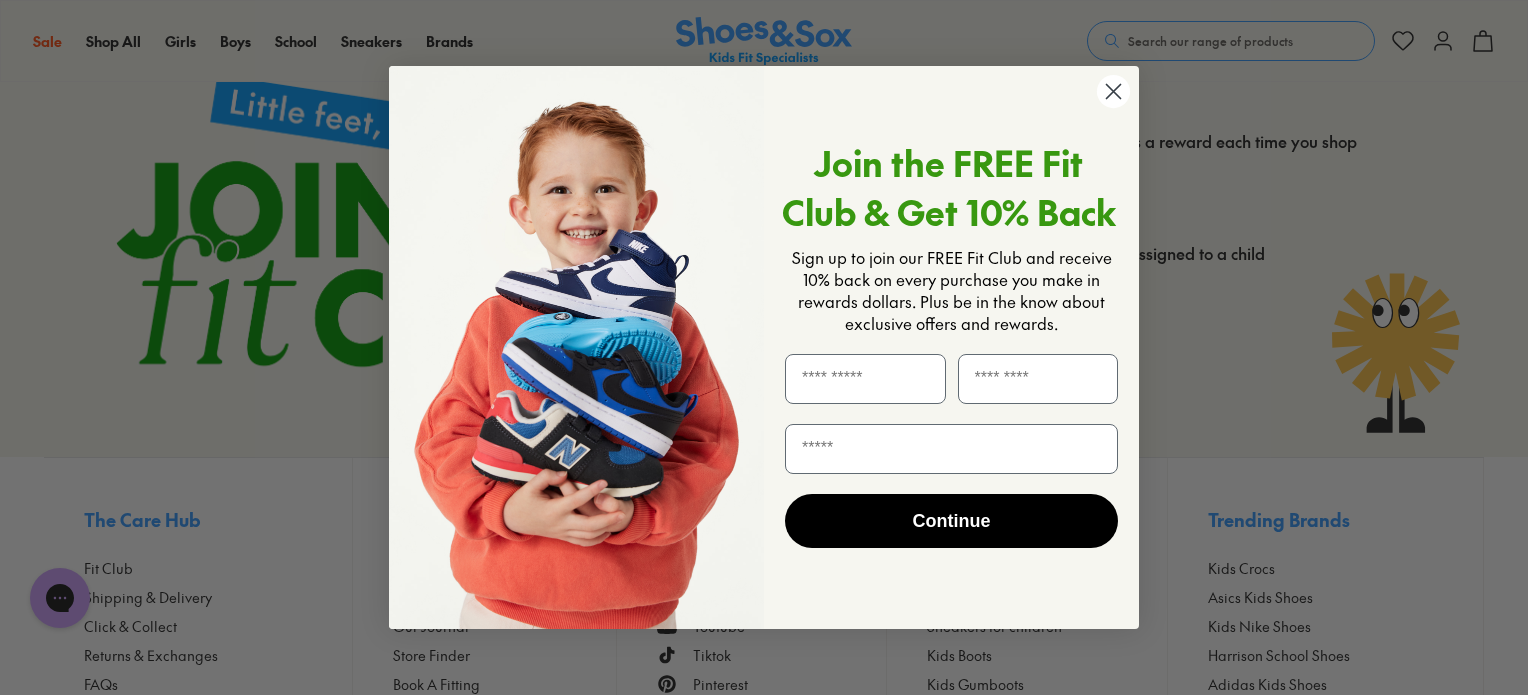 click 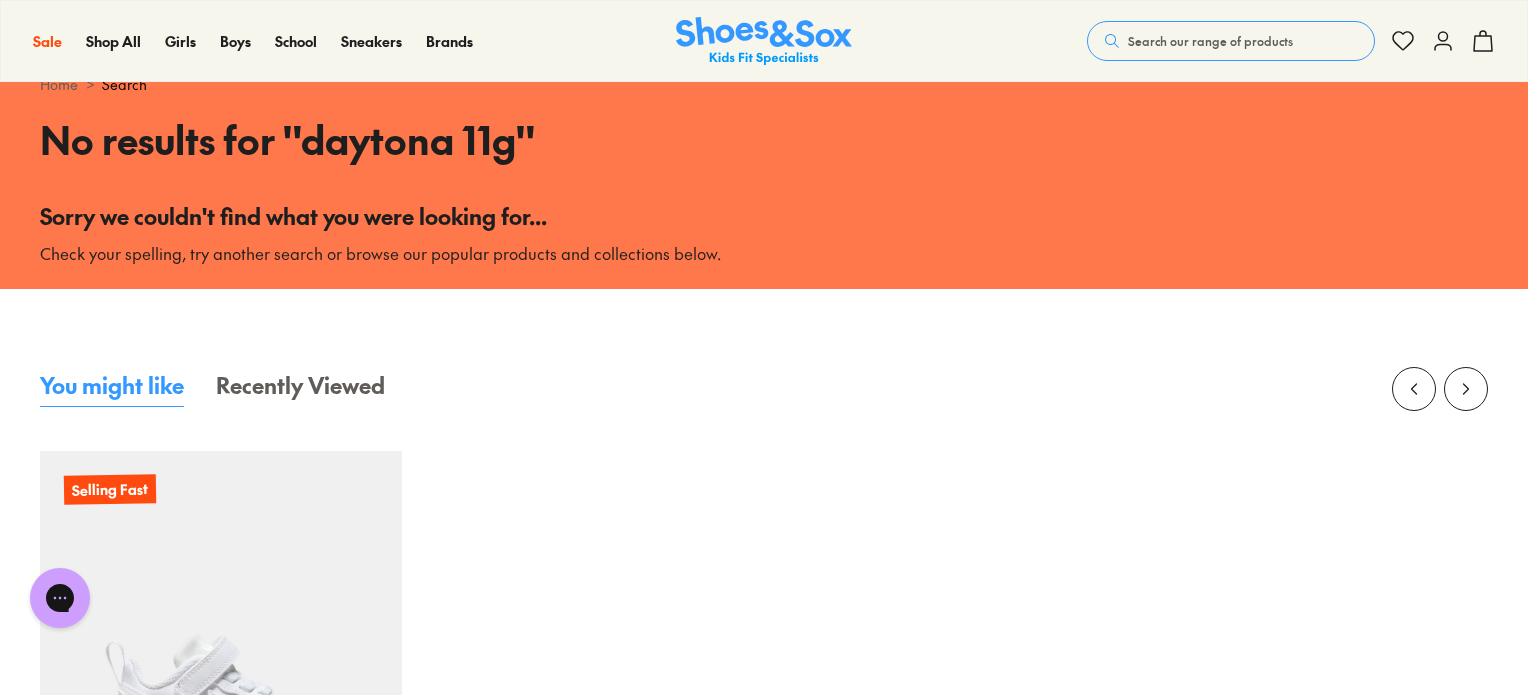 scroll, scrollTop: 0, scrollLeft: 0, axis: both 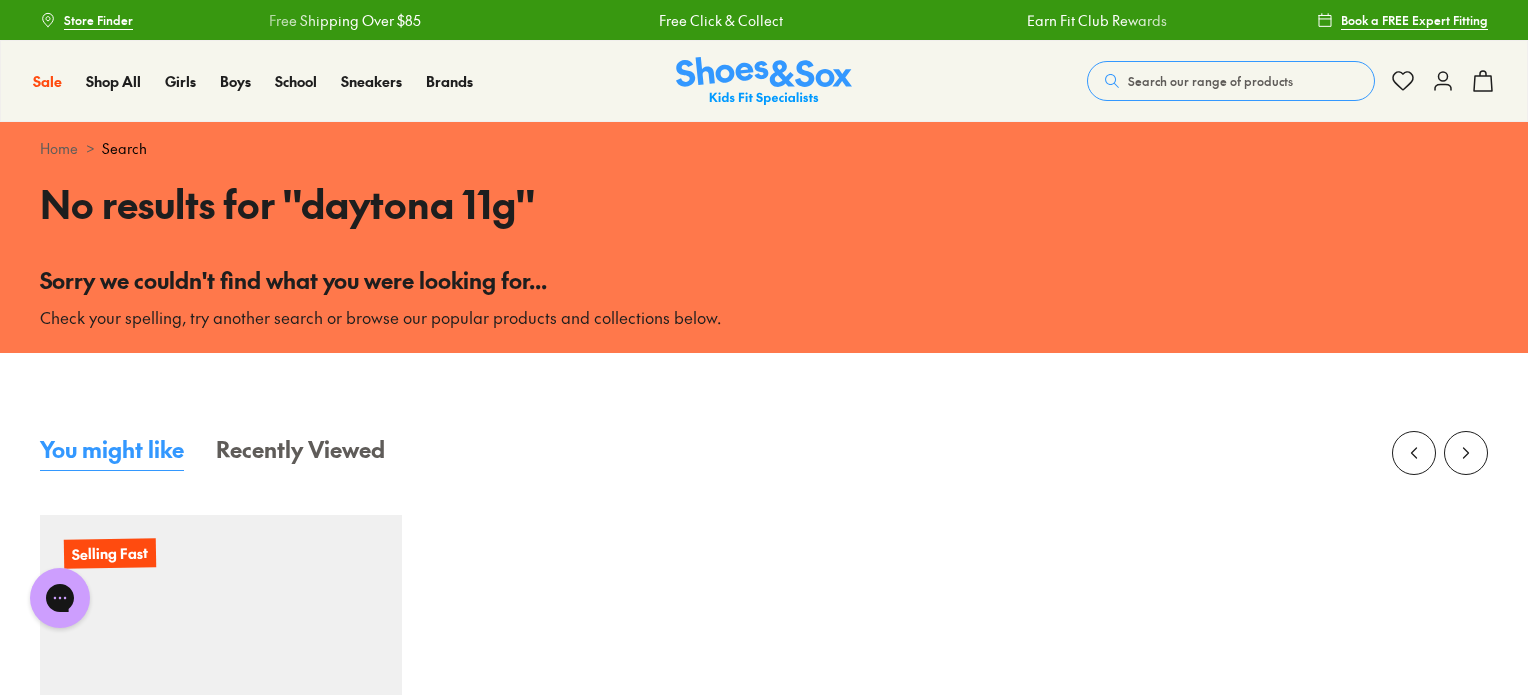 click on "Recently Viewed" at bounding box center [300, 452] 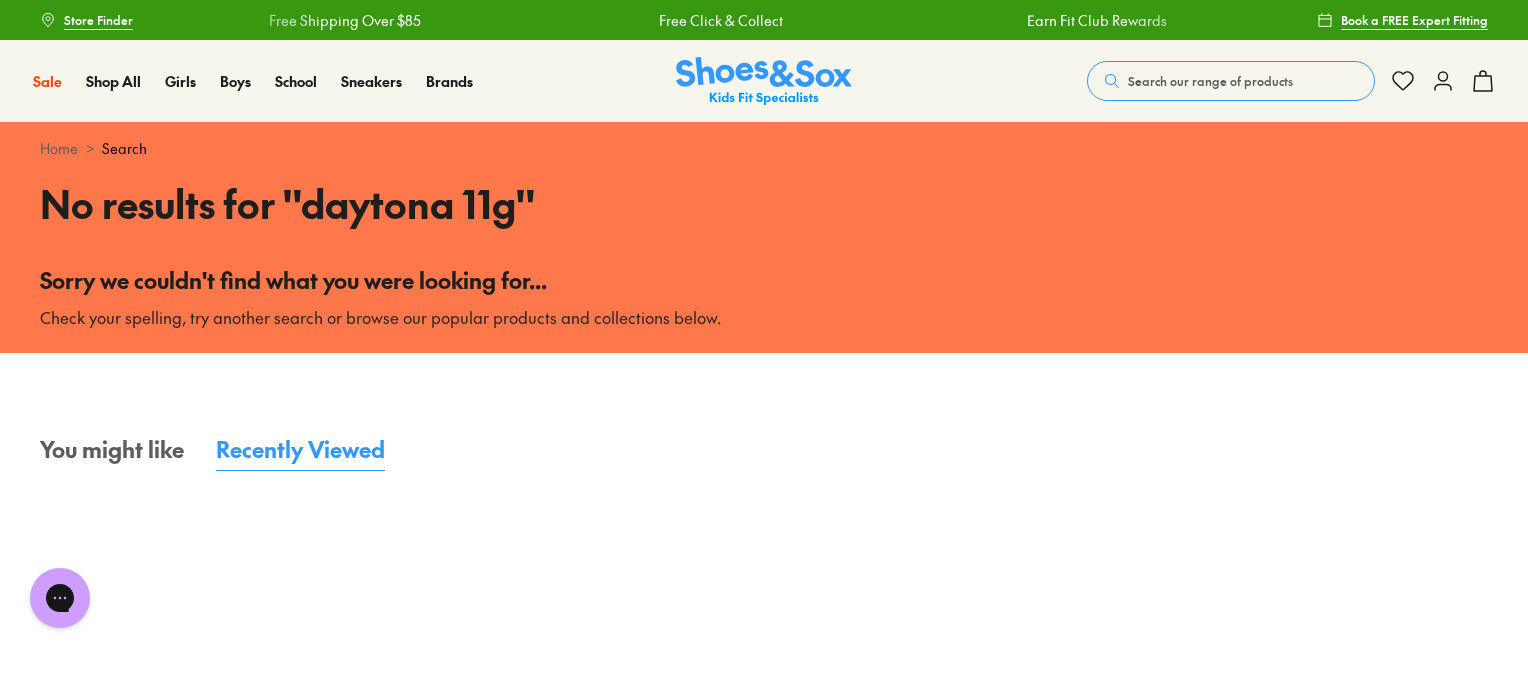 click on "Search our range of products" at bounding box center (1210, 81) 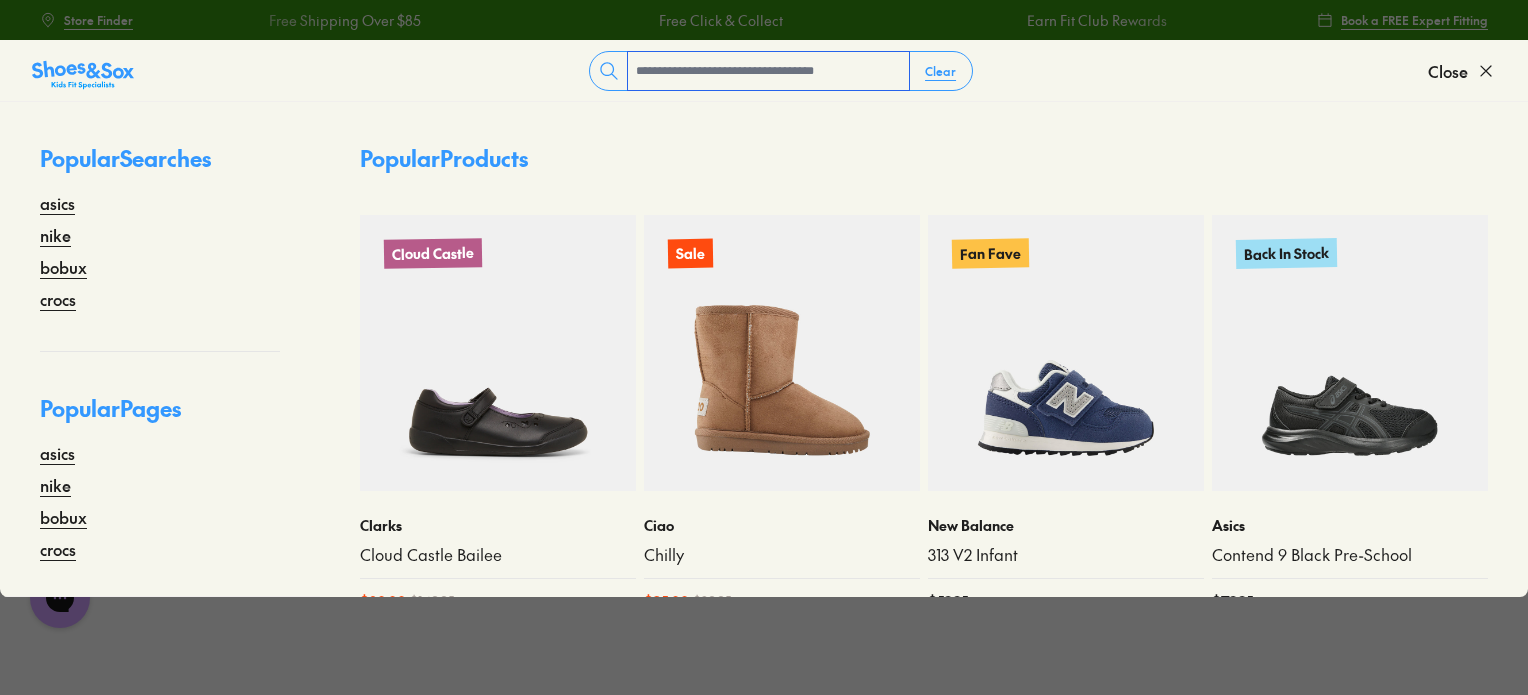 click at bounding box center [768, 71] 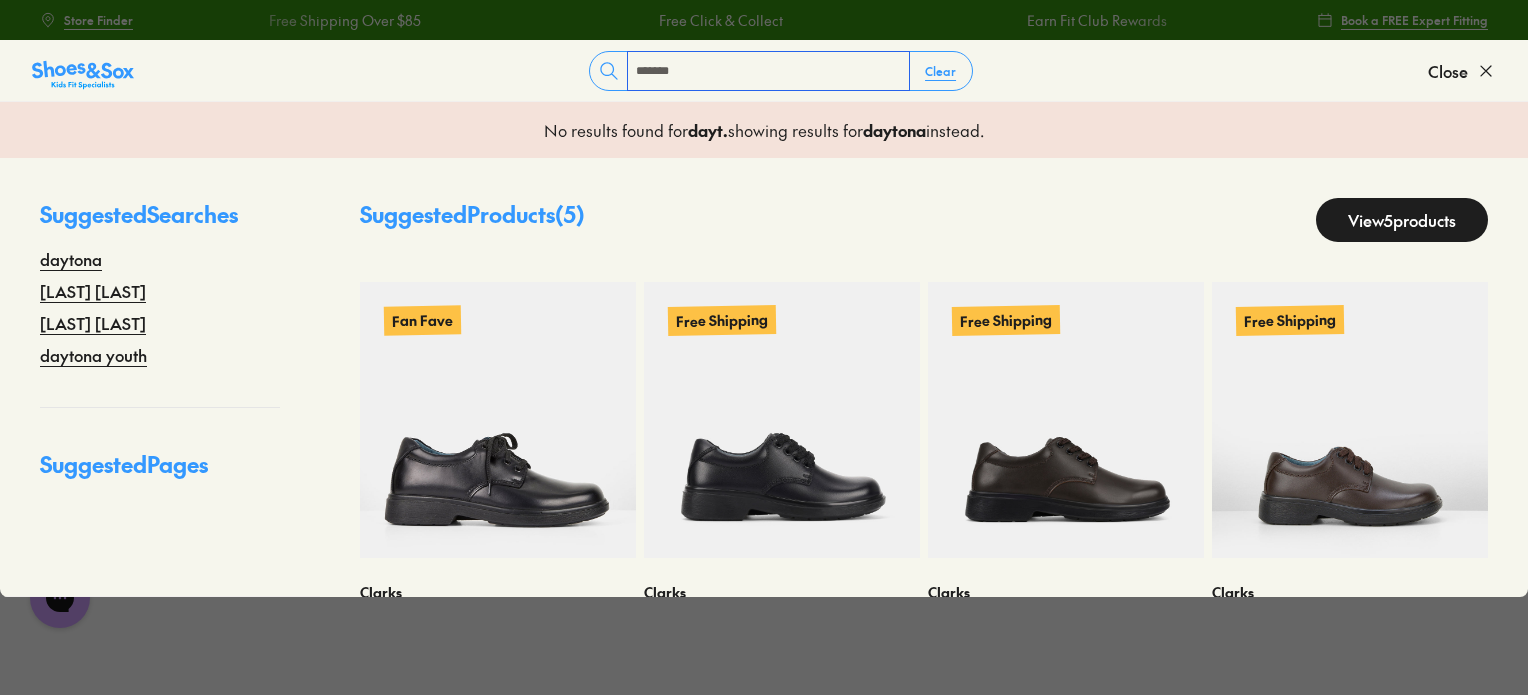 type on "*******" 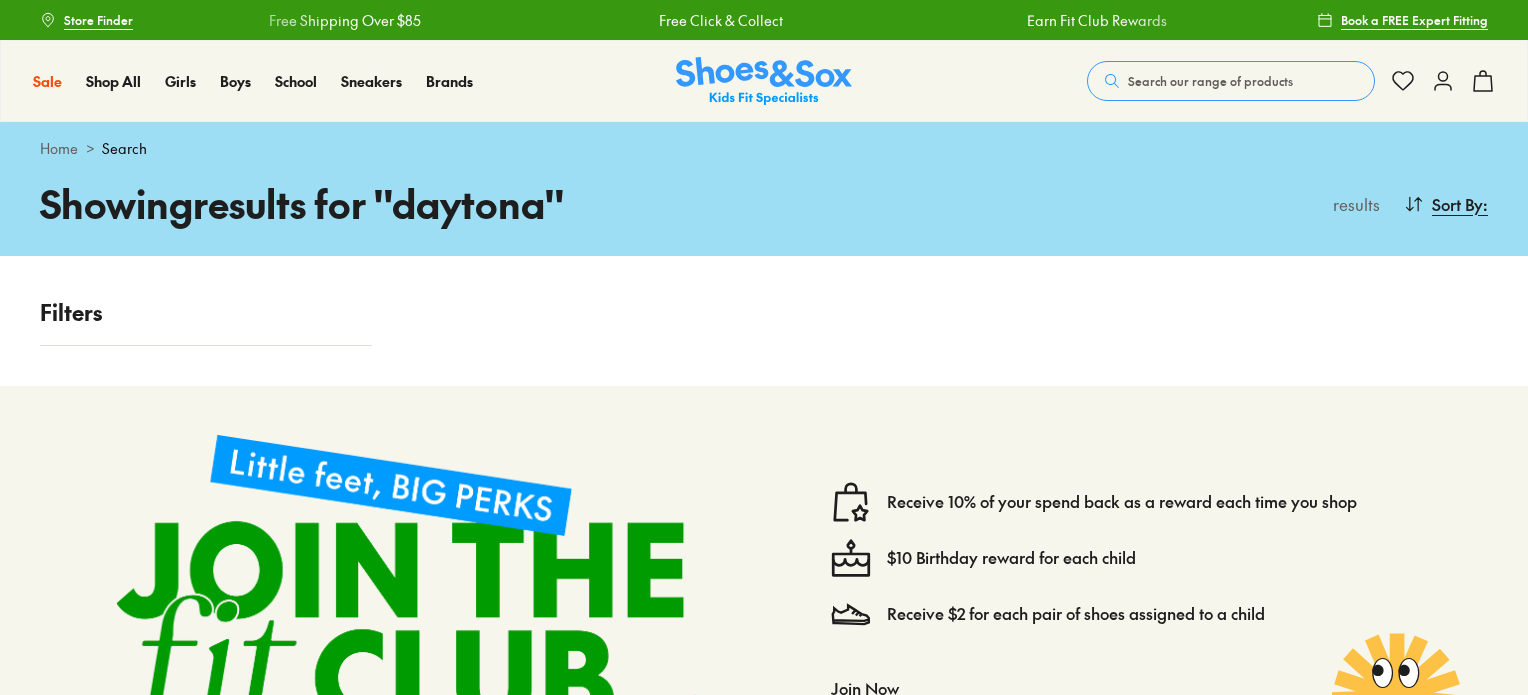 scroll, scrollTop: 600, scrollLeft: 0, axis: vertical 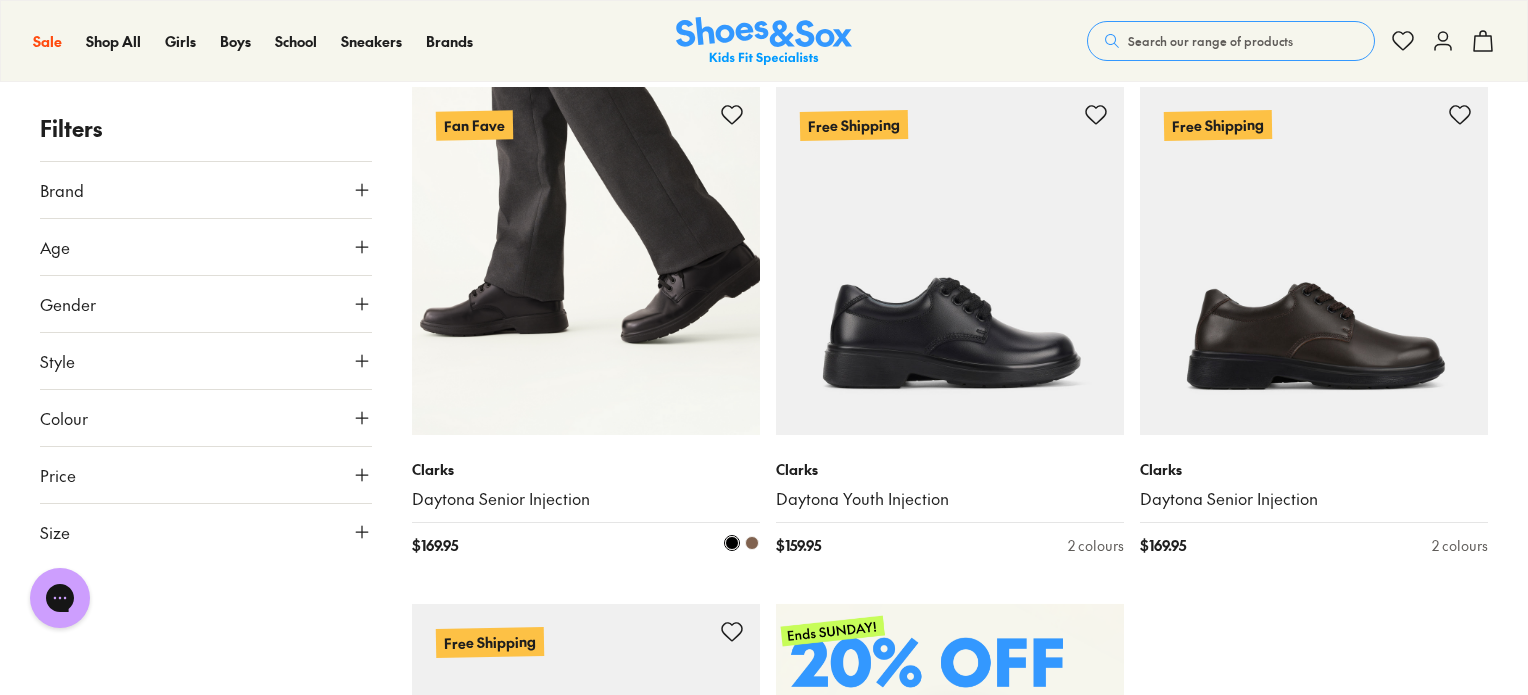 click on "Daytona Senior Injection" at bounding box center [586, 499] 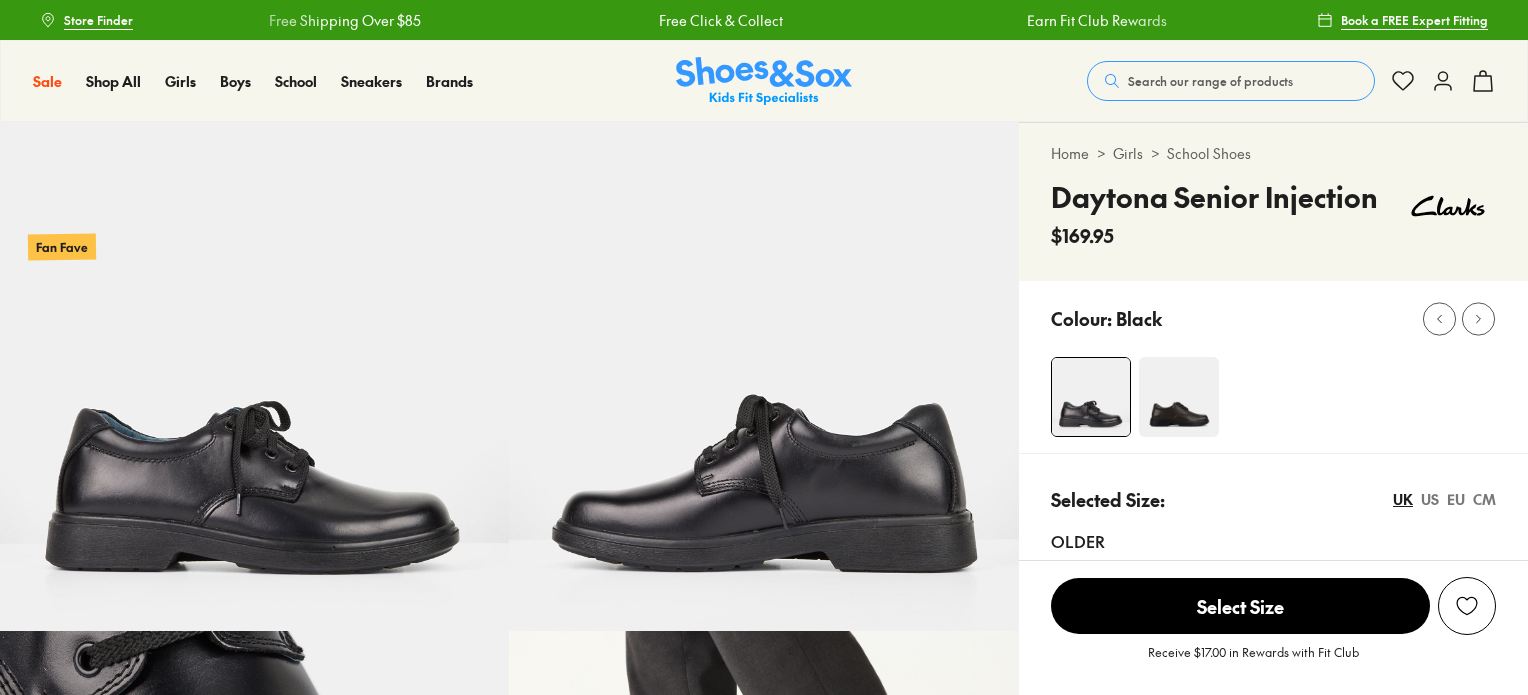 scroll, scrollTop: 0, scrollLeft: 0, axis: both 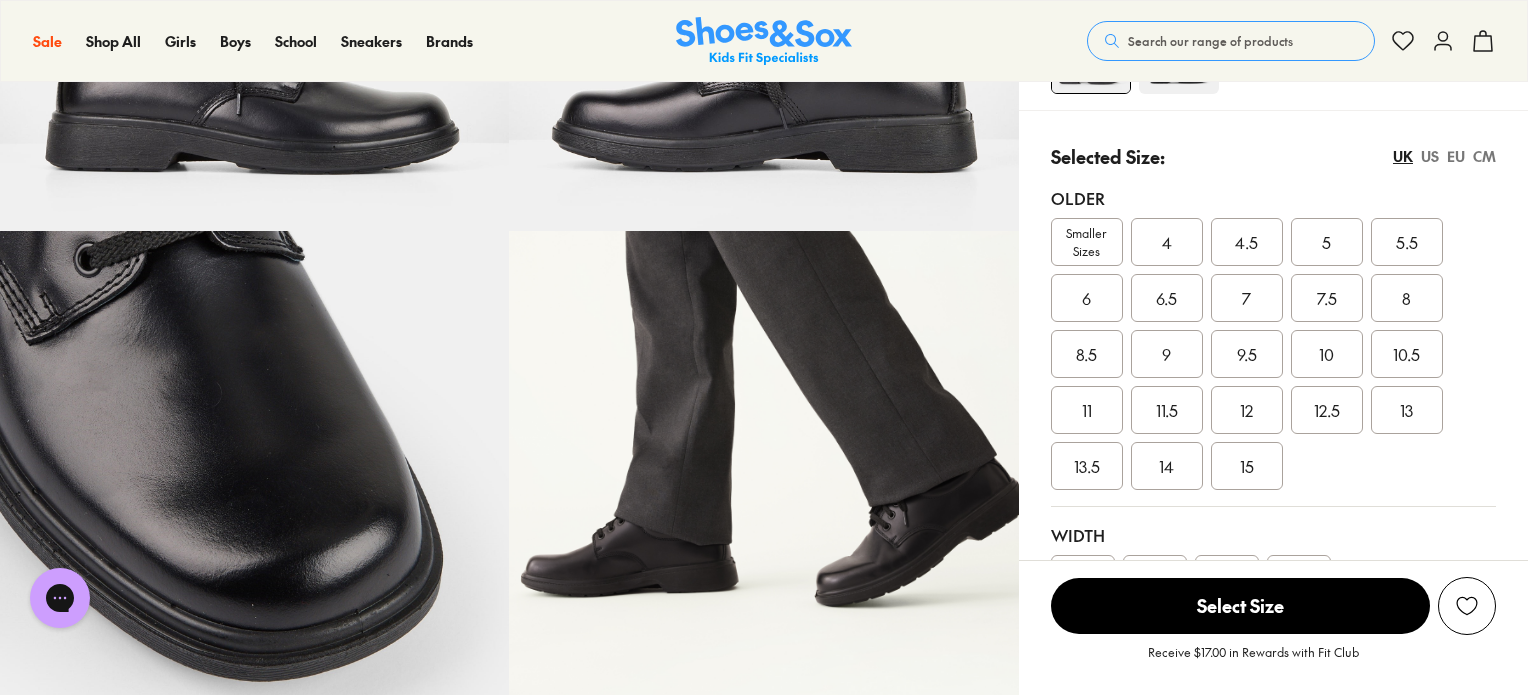 click on "11.5" at bounding box center (1167, 410) 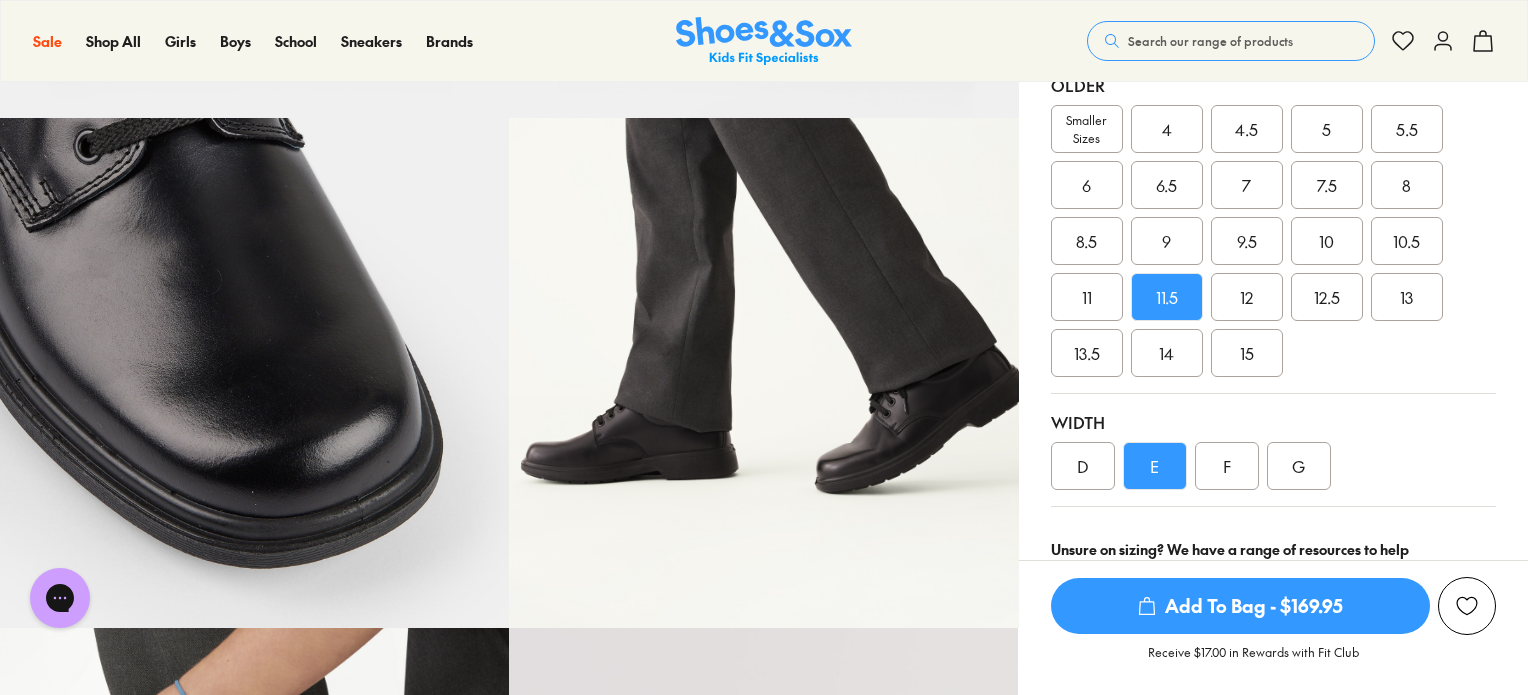 scroll, scrollTop: 600, scrollLeft: 0, axis: vertical 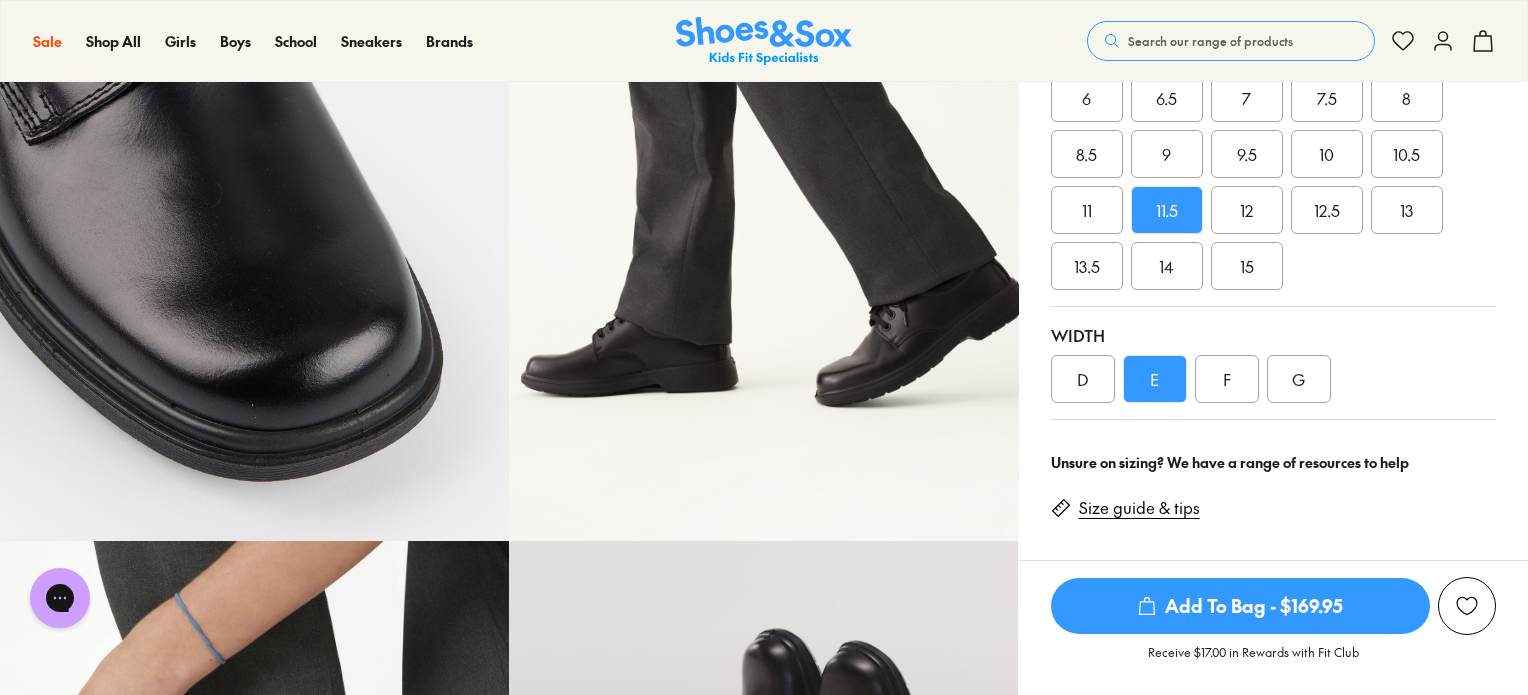 click on "E" at bounding box center [1155, 379] 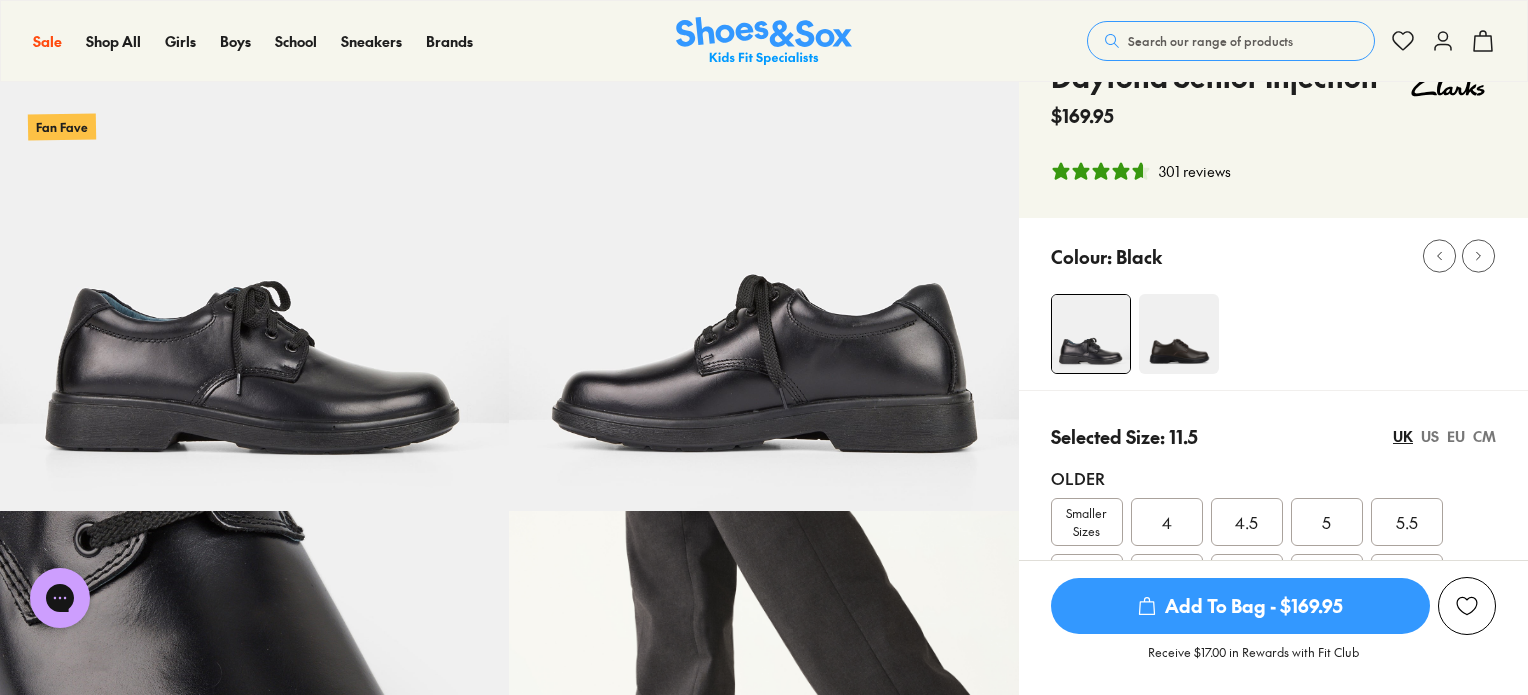 scroll, scrollTop: 0, scrollLeft: 0, axis: both 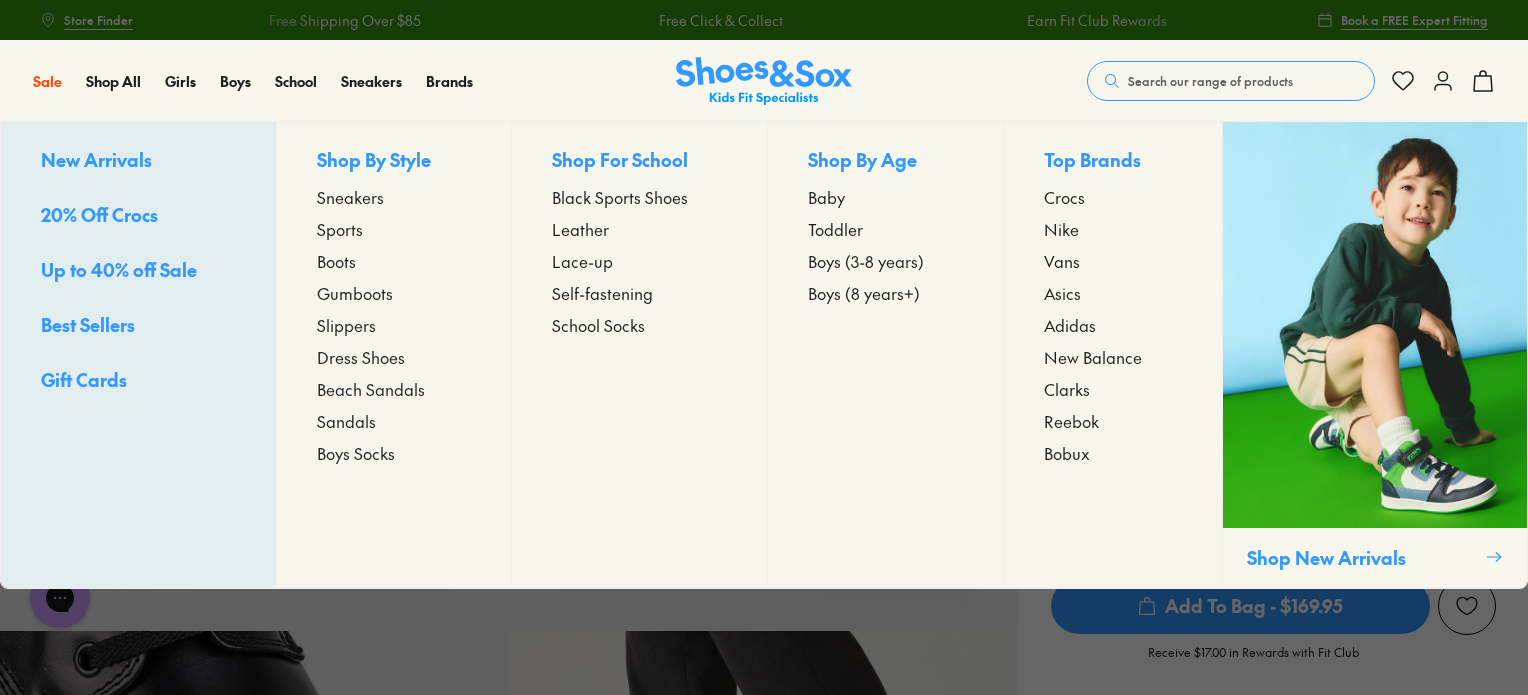 click on "Leather" at bounding box center [580, 229] 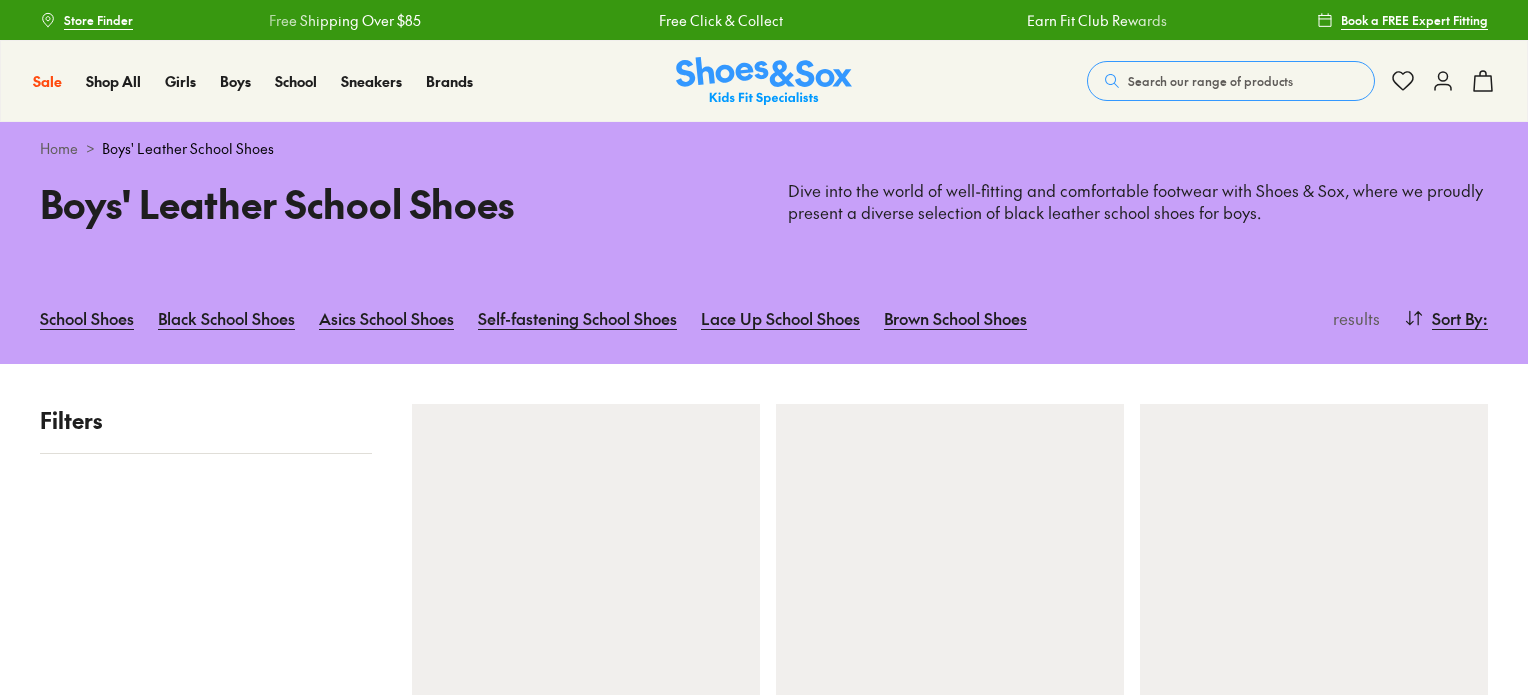 scroll, scrollTop: 0, scrollLeft: 0, axis: both 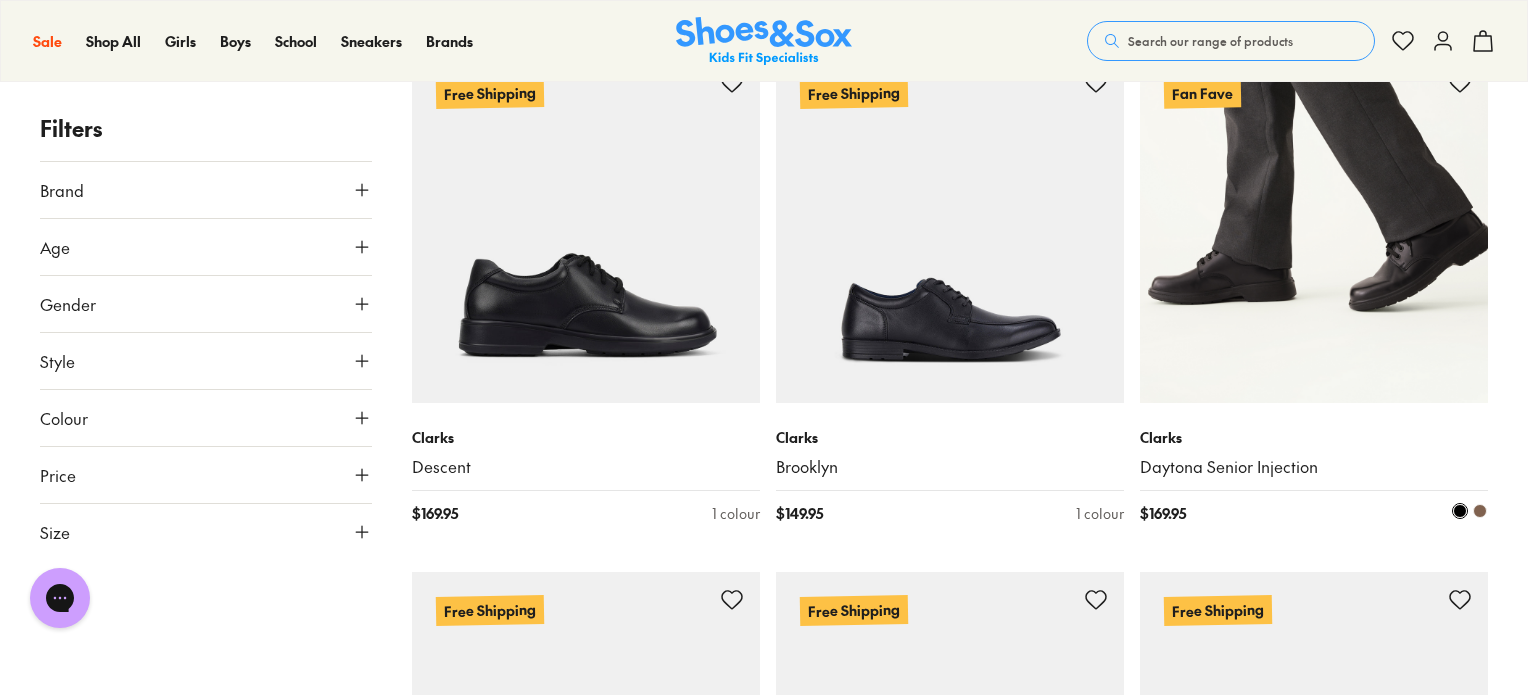 click on "Daytona Senior Injection" at bounding box center (1314, 467) 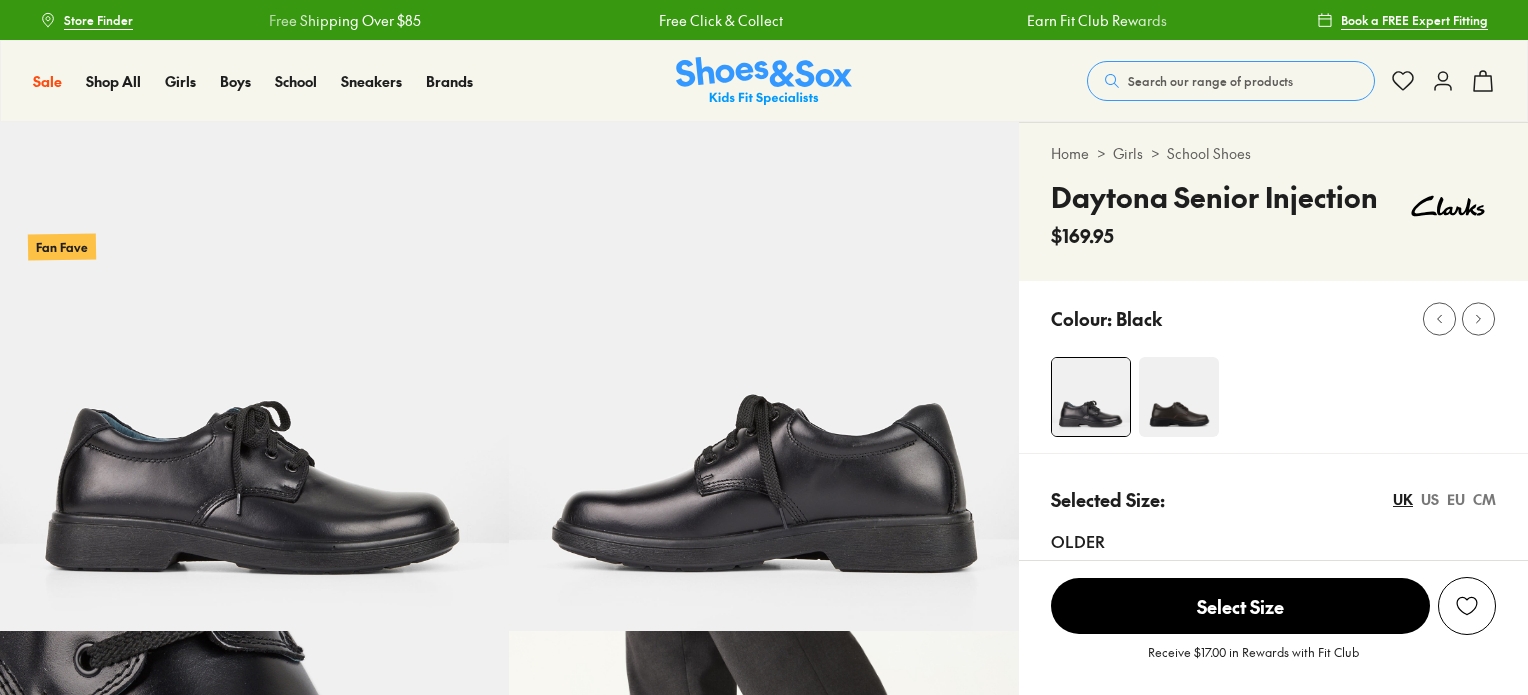 scroll, scrollTop: 0, scrollLeft: 0, axis: both 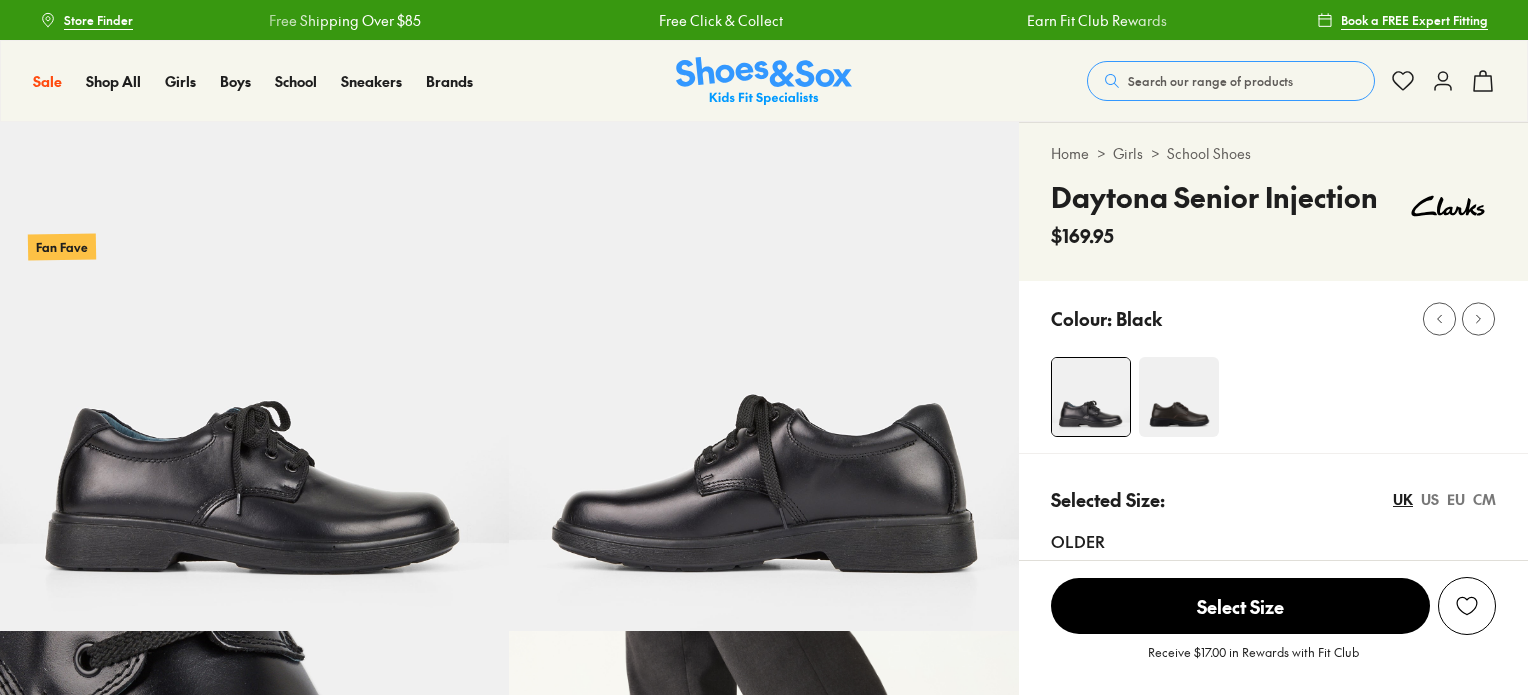 select on "*" 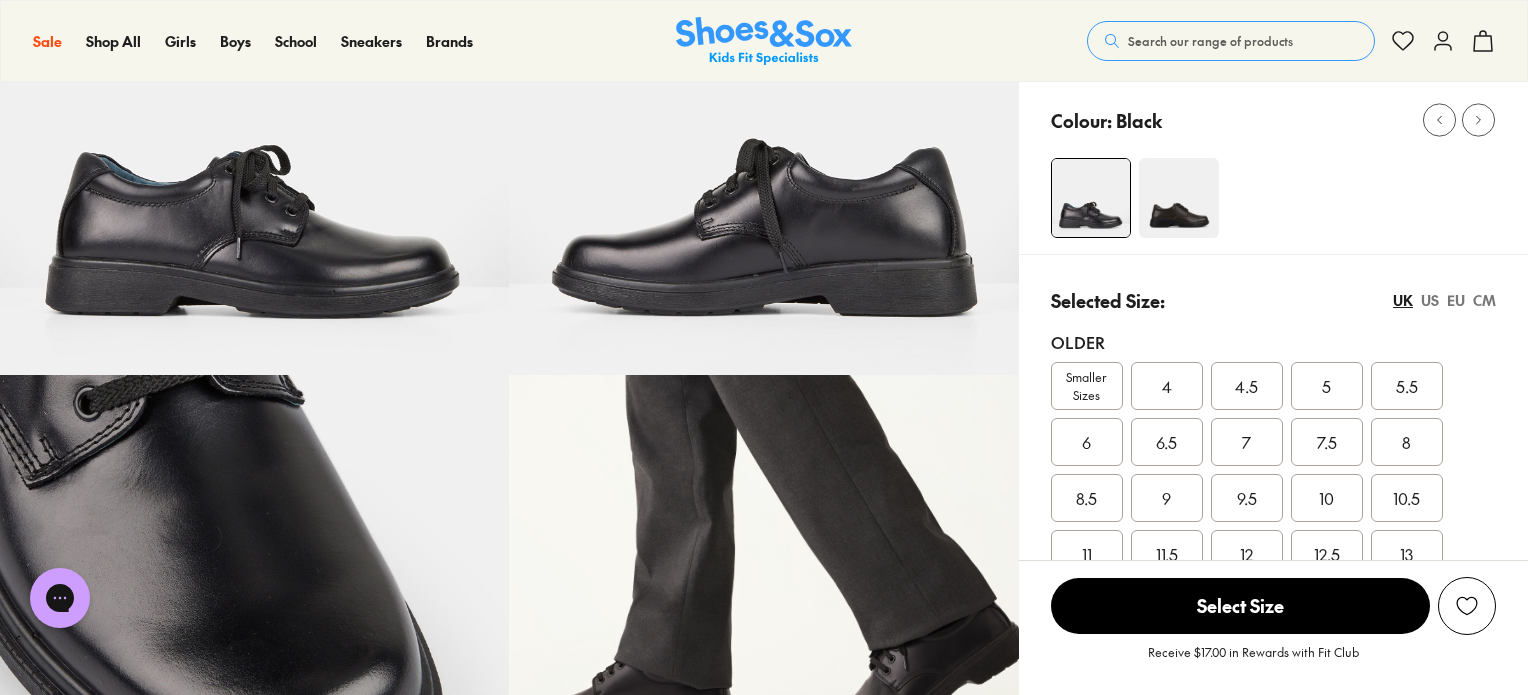 scroll, scrollTop: 300, scrollLeft: 0, axis: vertical 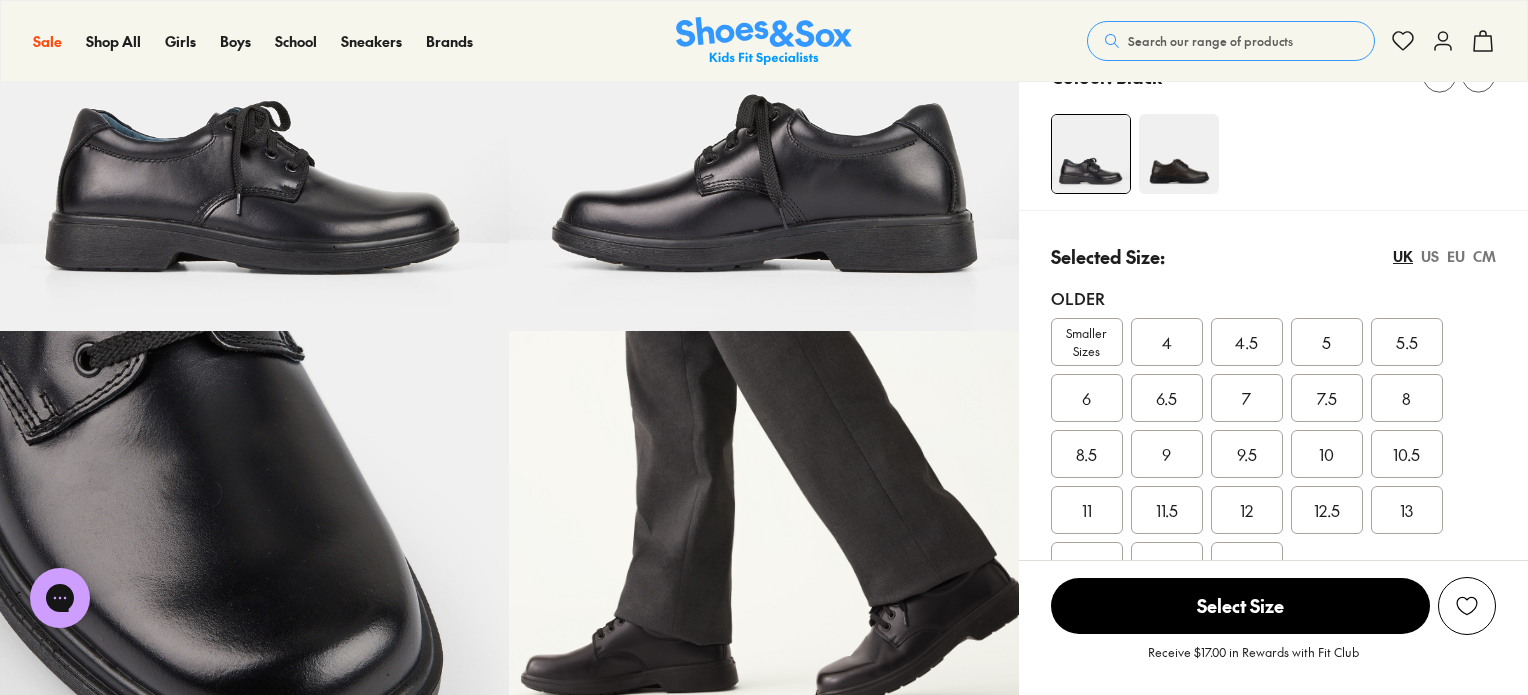 click on "11.5" at bounding box center [1167, 510] 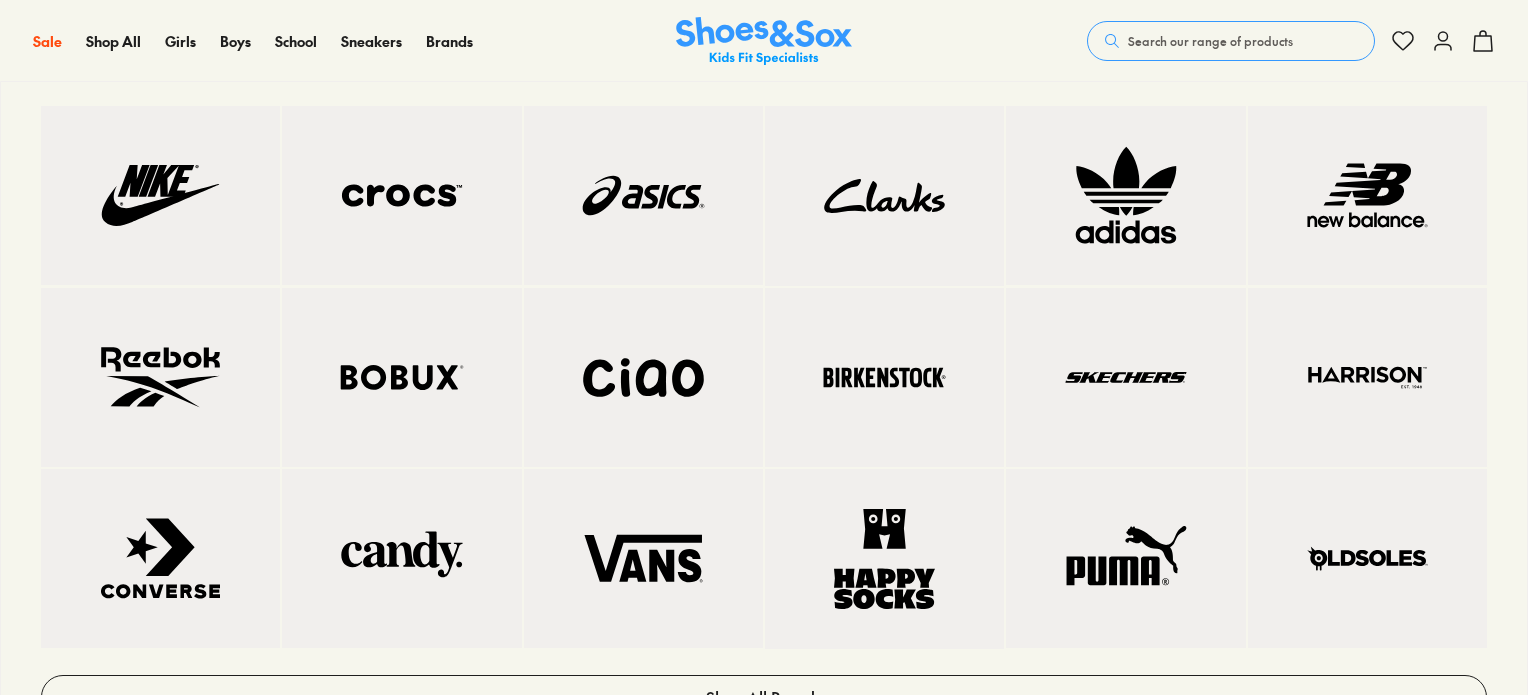 scroll, scrollTop: 0, scrollLeft: 0, axis: both 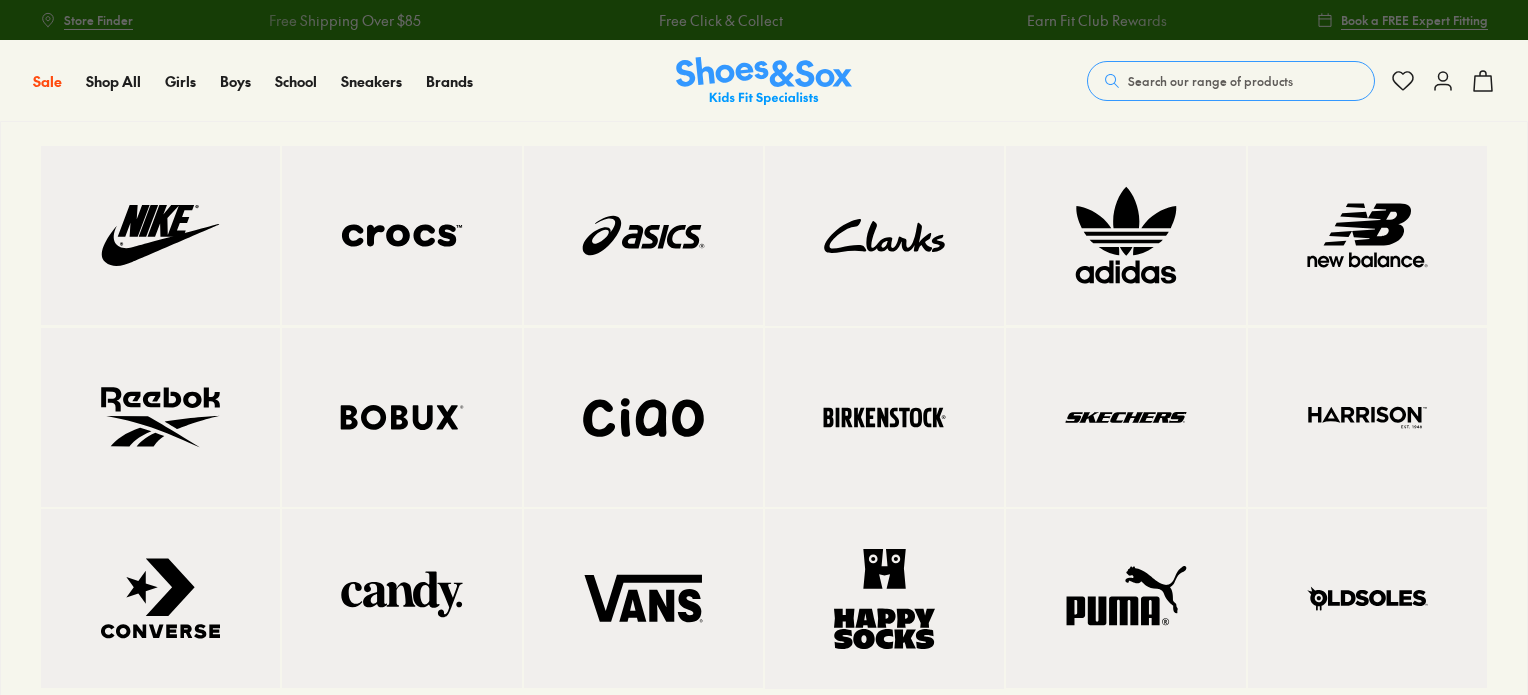 click at bounding box center (884, 236) 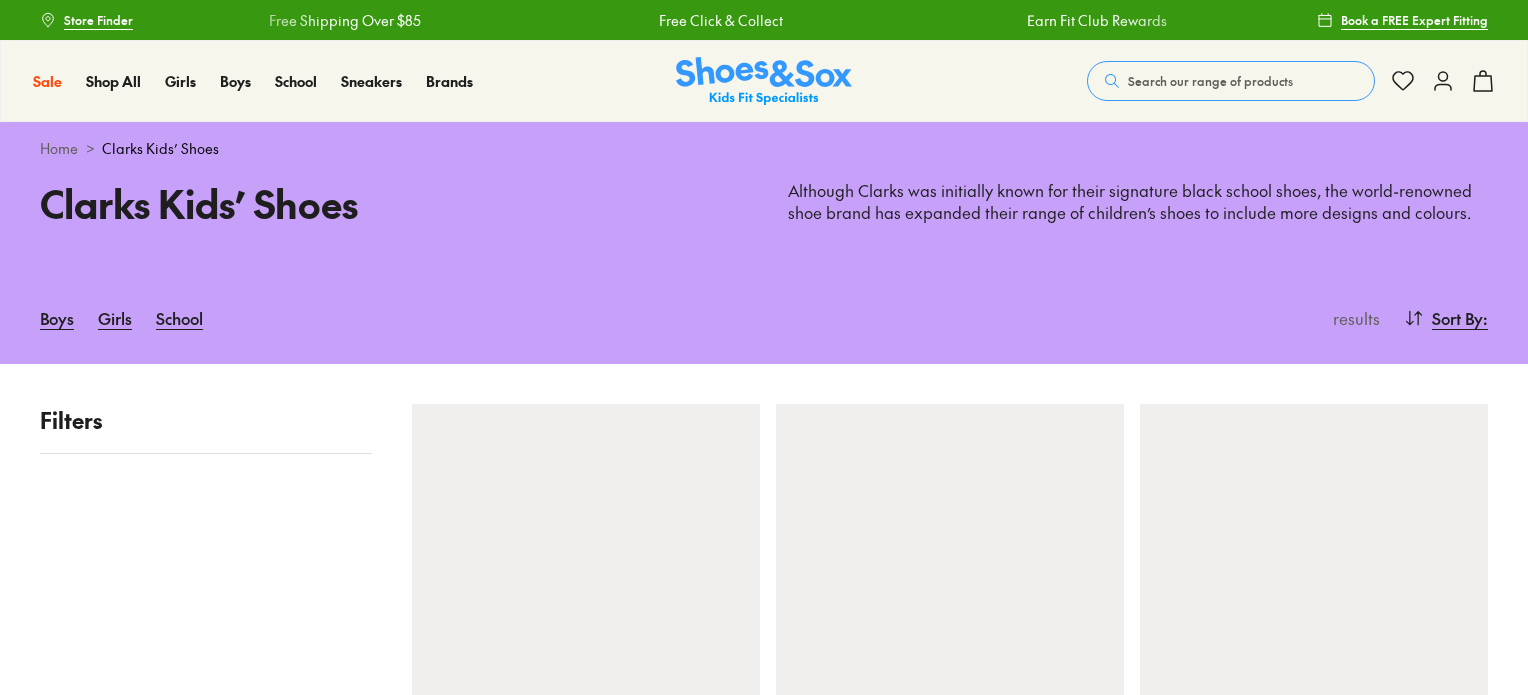scroll, scrollTop: 0, scrollLeft: 0, axis: both 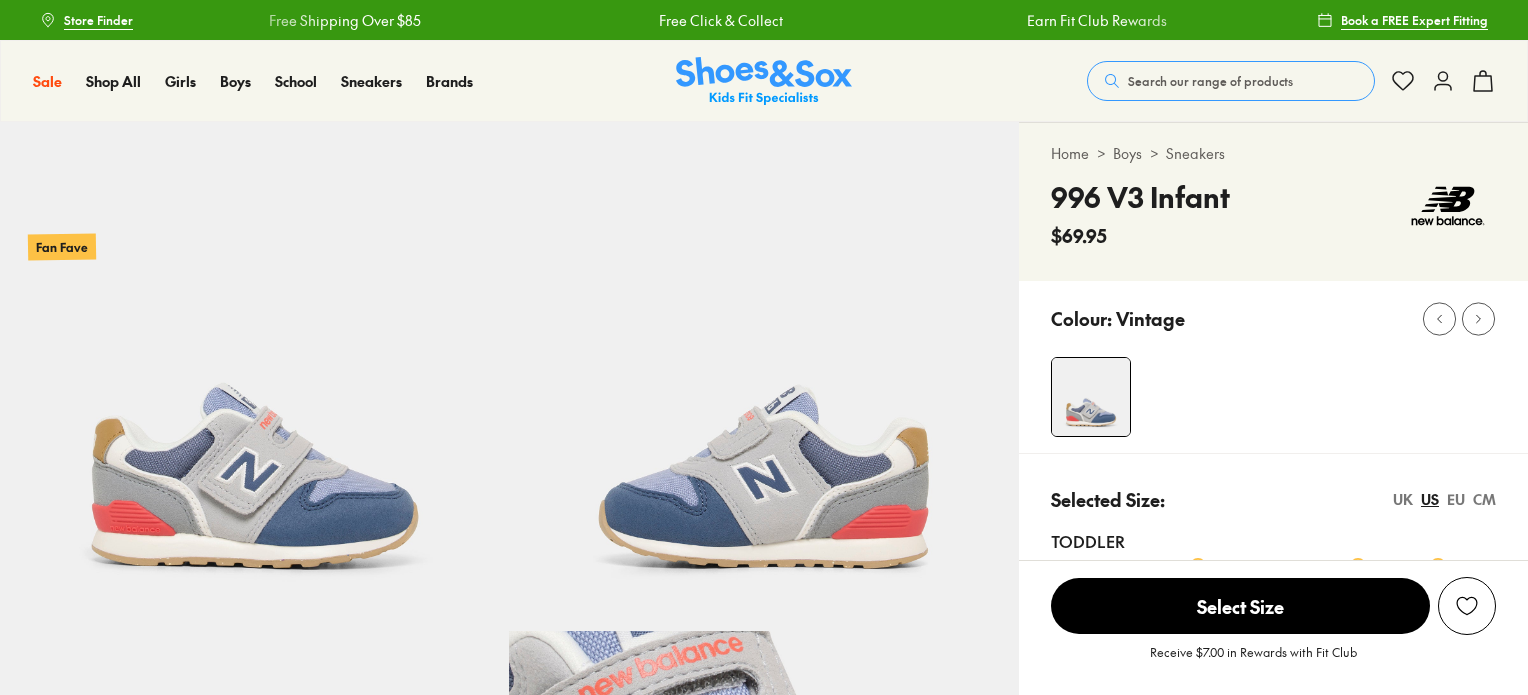 select on "*" 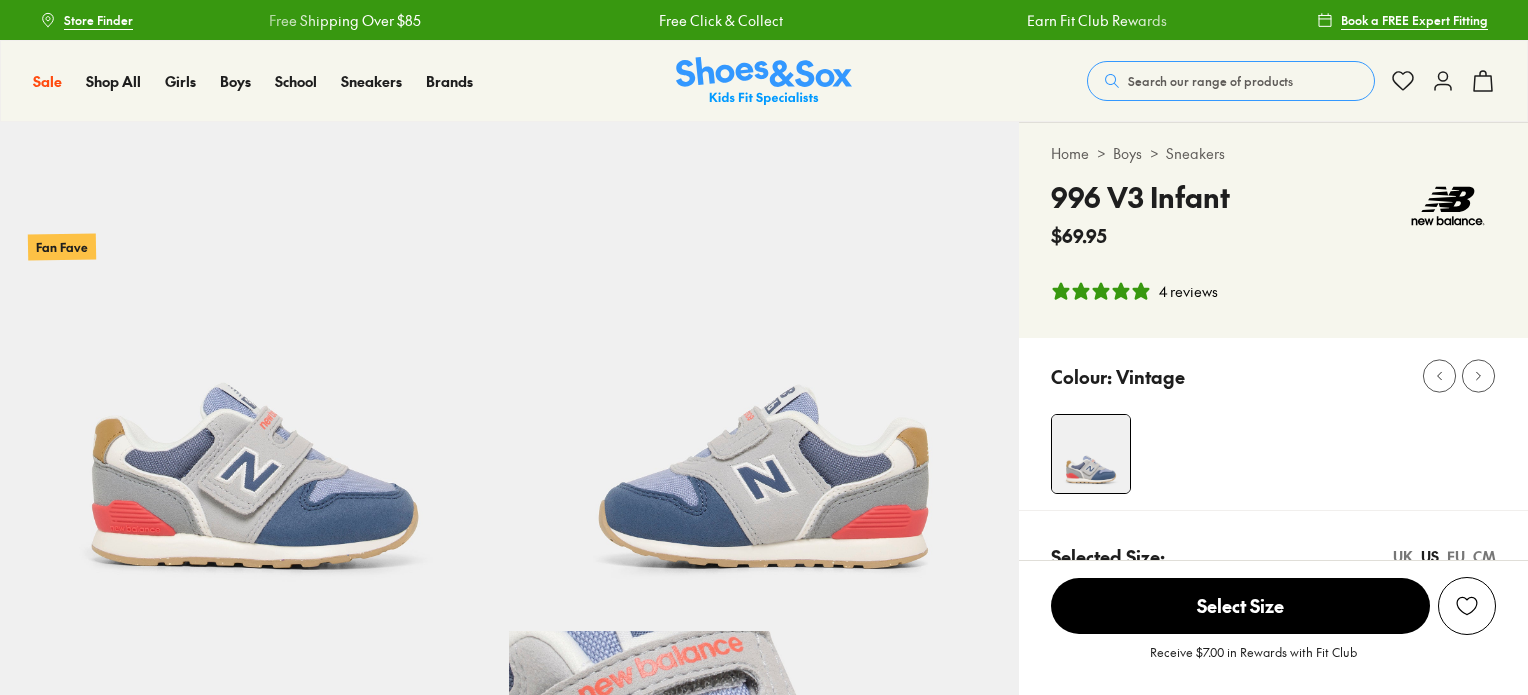 scroll, scrollTop: 0, scrollLeft: 0, axis: both 